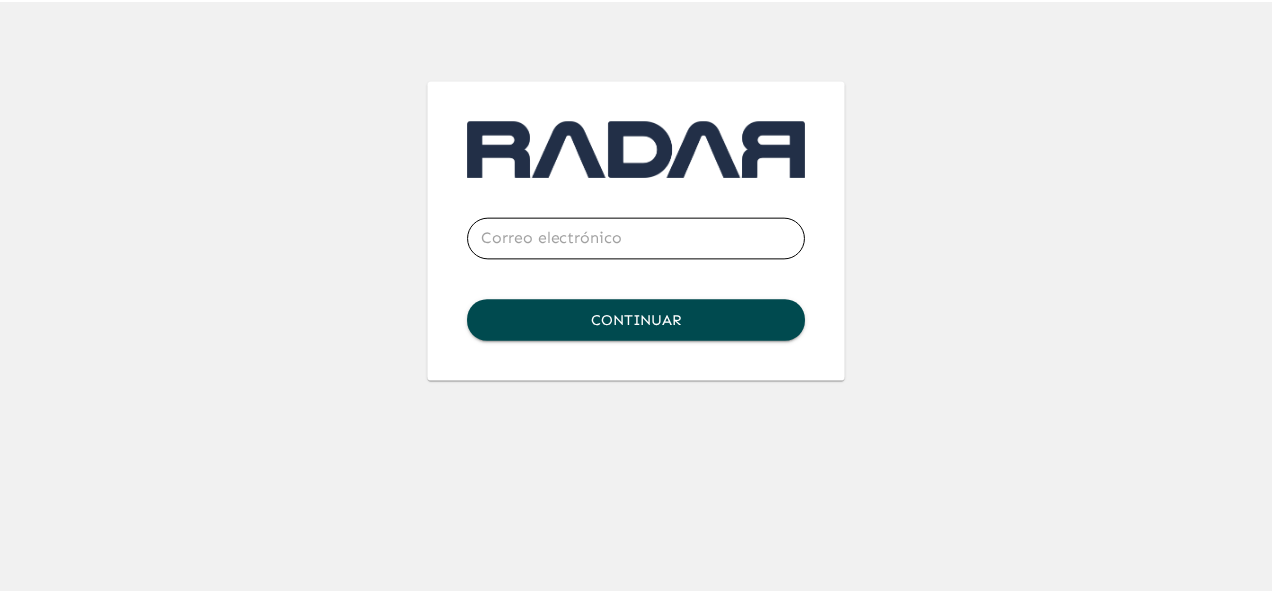 scroll, scrollTop: 0, scrollLeft: 0, axis: both 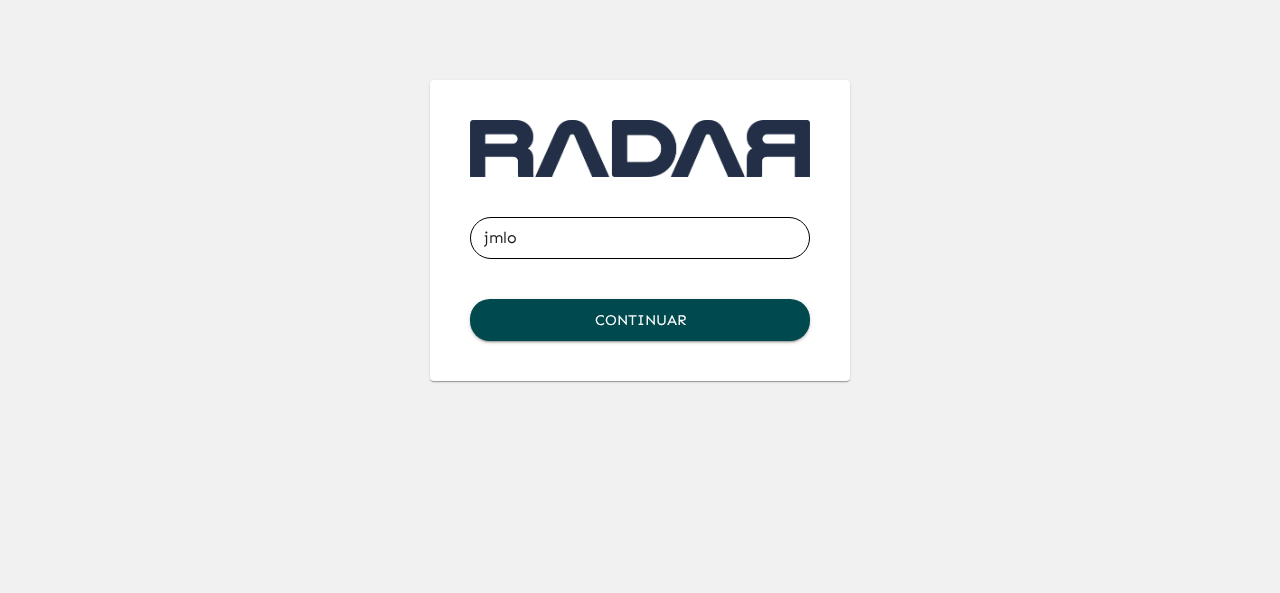 type on "jmlo@inter.mx" 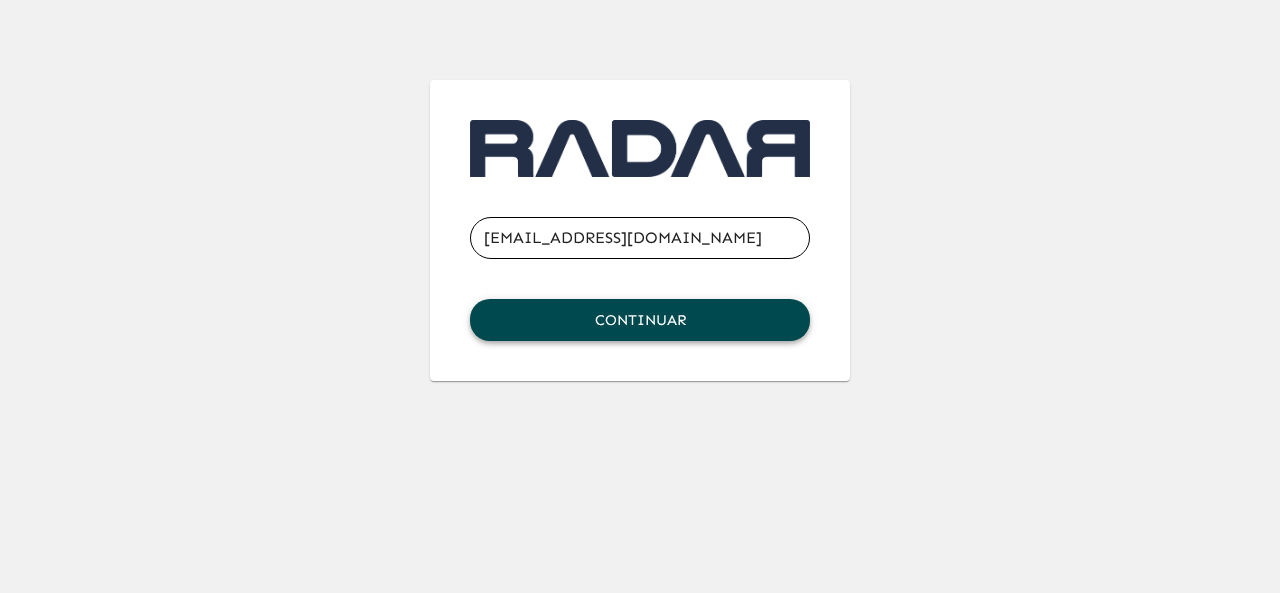 click on "Continuar" at bounding box center [640, 320] 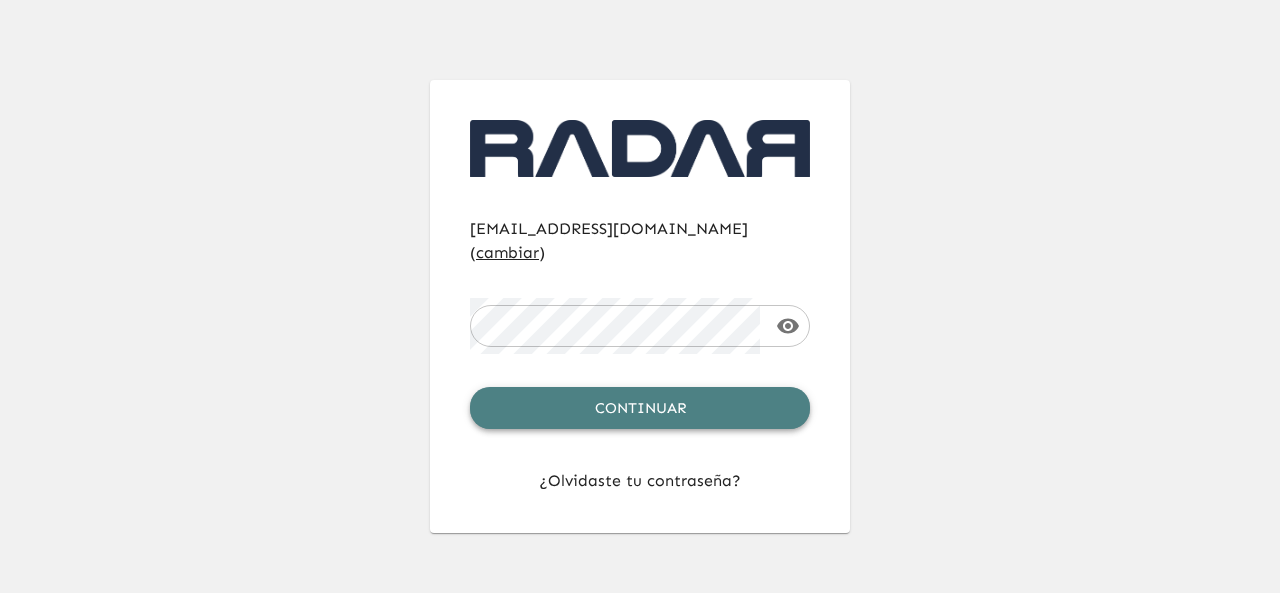 drag, startPoint x: 606, startPoint y: 382, endPoint x: 580, endPoint y: 336, distance: 52.83938 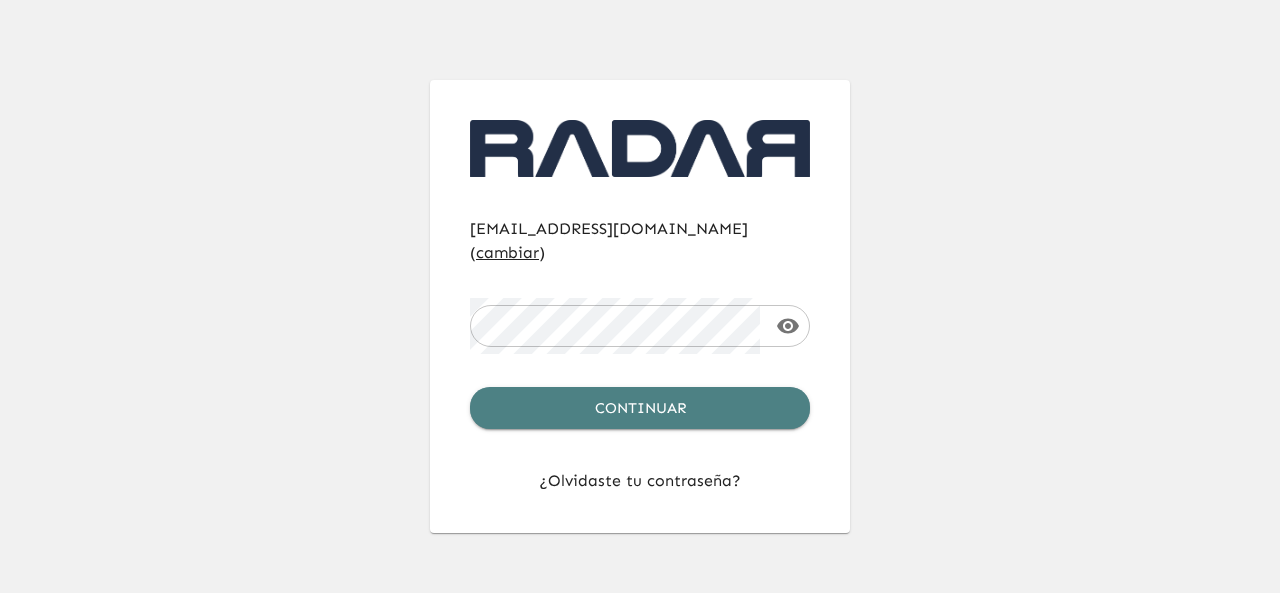 click on "Continuar" at bounding box center [640, 408] 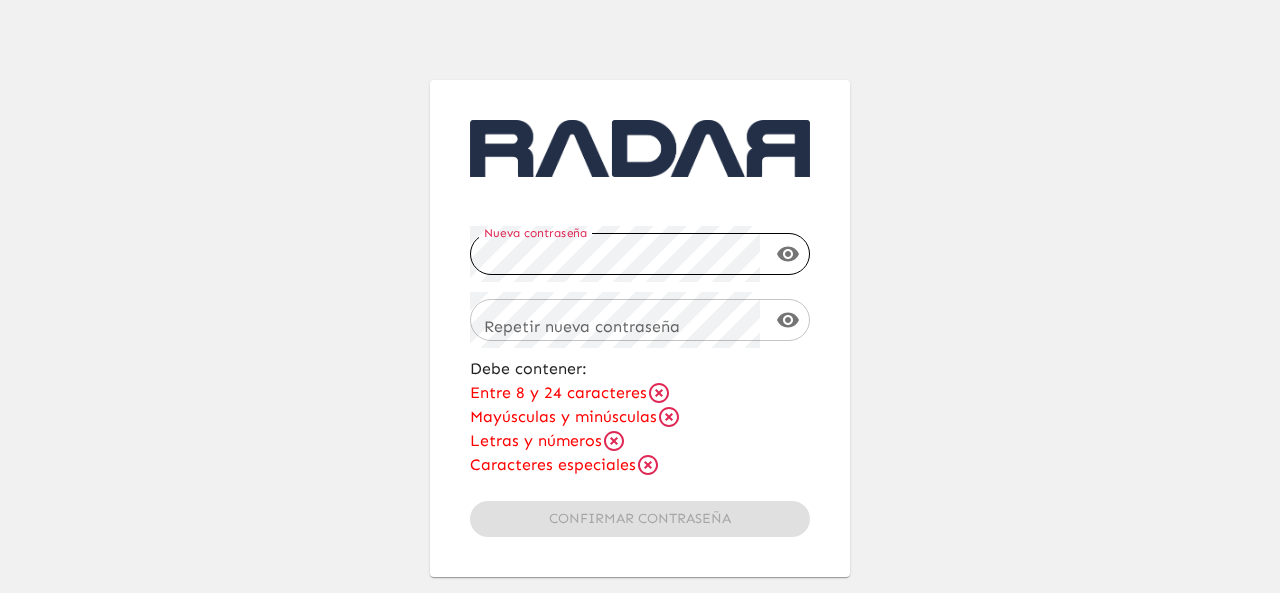 click on "Nueva contraseña Nueva contraseña" at bounding box center (640, 254) 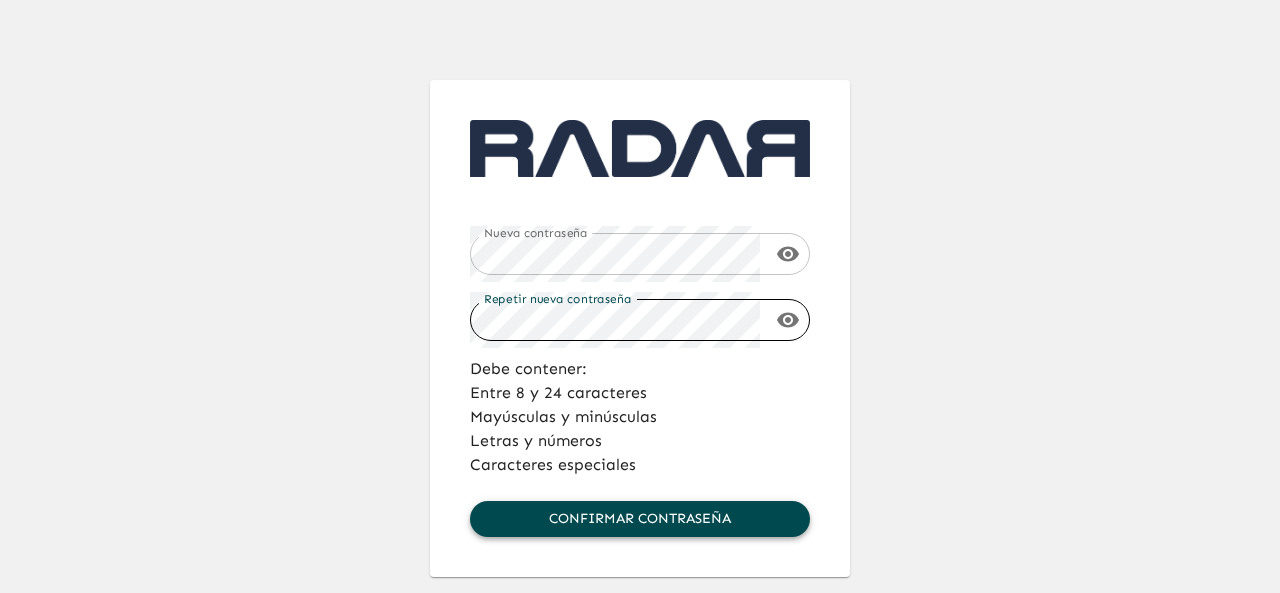 click on "Confirmar contraseña" at bounding box center (640, 519) 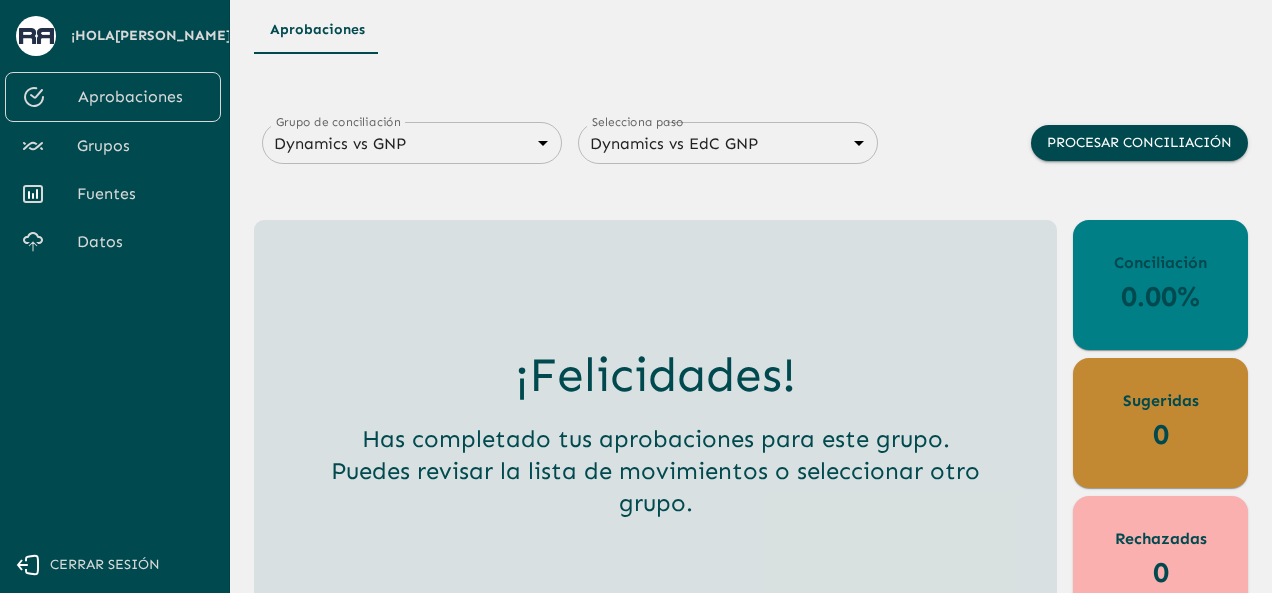 scroll, scrollTop: 0, scrollLeft: 0, axis: both 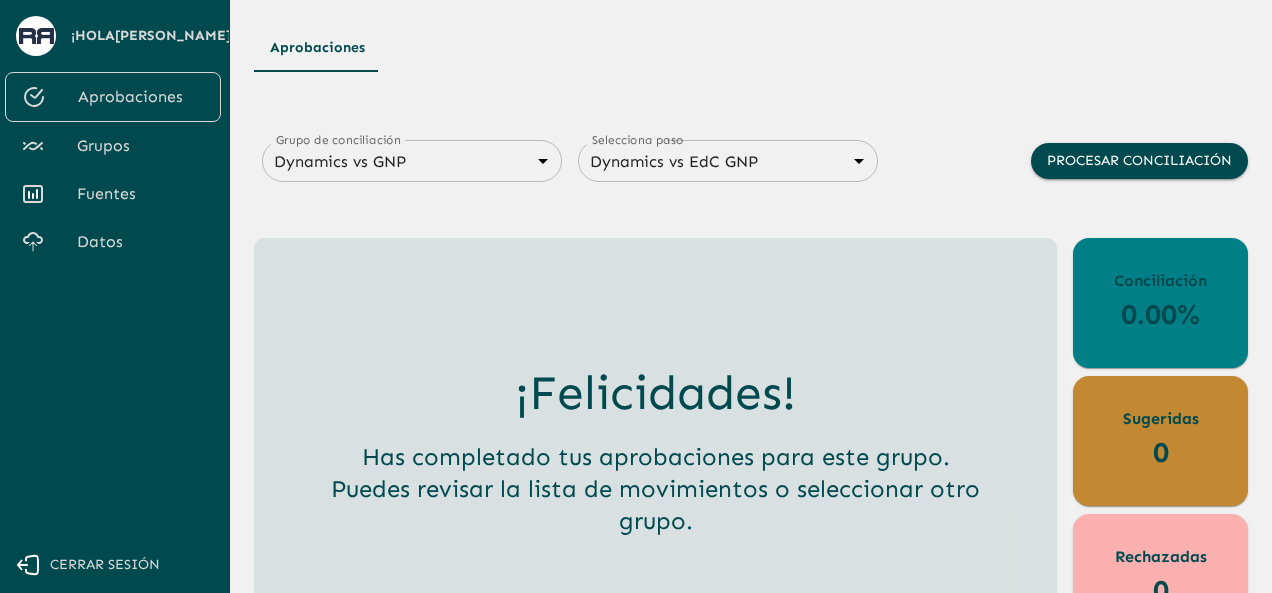 click on "Datos" at bounding box center (113, 242) 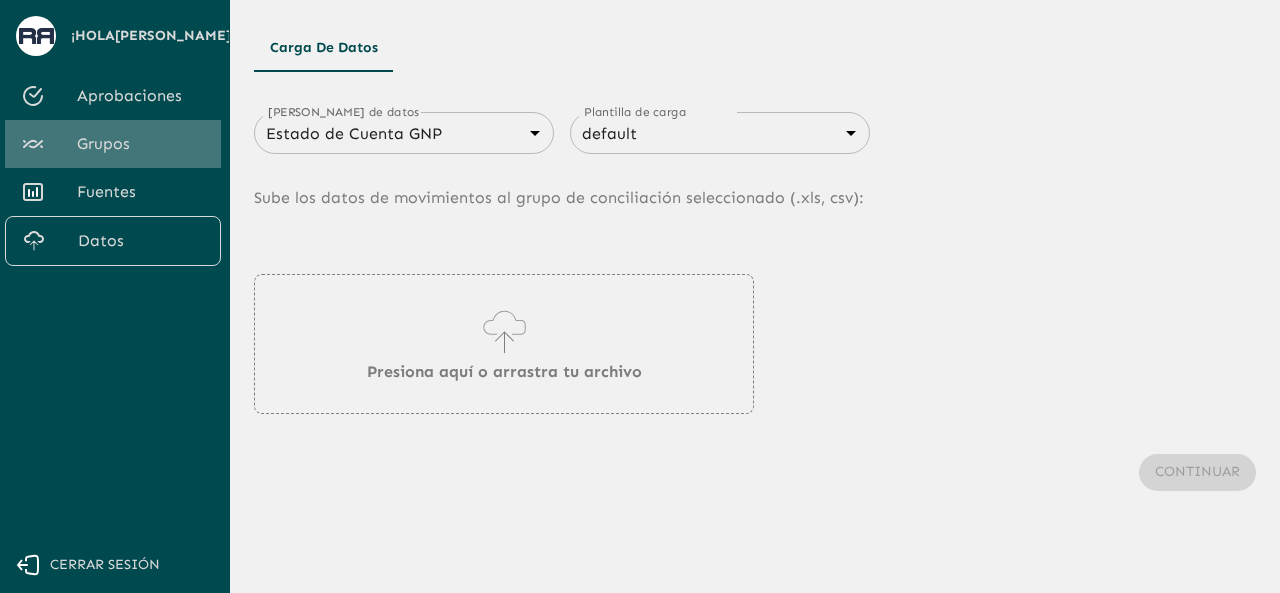 click on "Grupos" at bounding box center (141, 144) 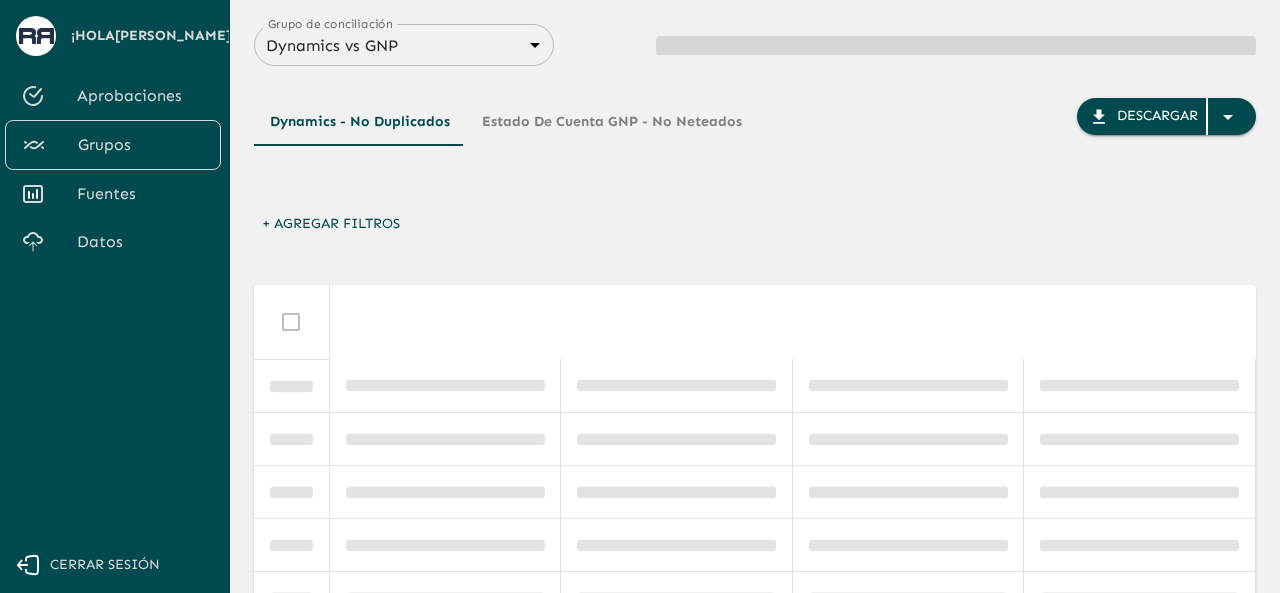 click on "Se están procesando los movimientos. Algunas acciones permanecerán deshabilitadas, por favor espera... ¡Hola  Miguel ! Aprobaciones Grupos Fuentes Datos   Cerrar sesión   Grupo de conciliación Dynamics vs GNP 6848843415205559d9cb70b5 Grupo de conciliación Dynamics - No Duplicados Estado de Cuenta GNP - No Neteados Descargar     + Agregar Filtros 0–0 of 0" at bounding box center (640, 296) 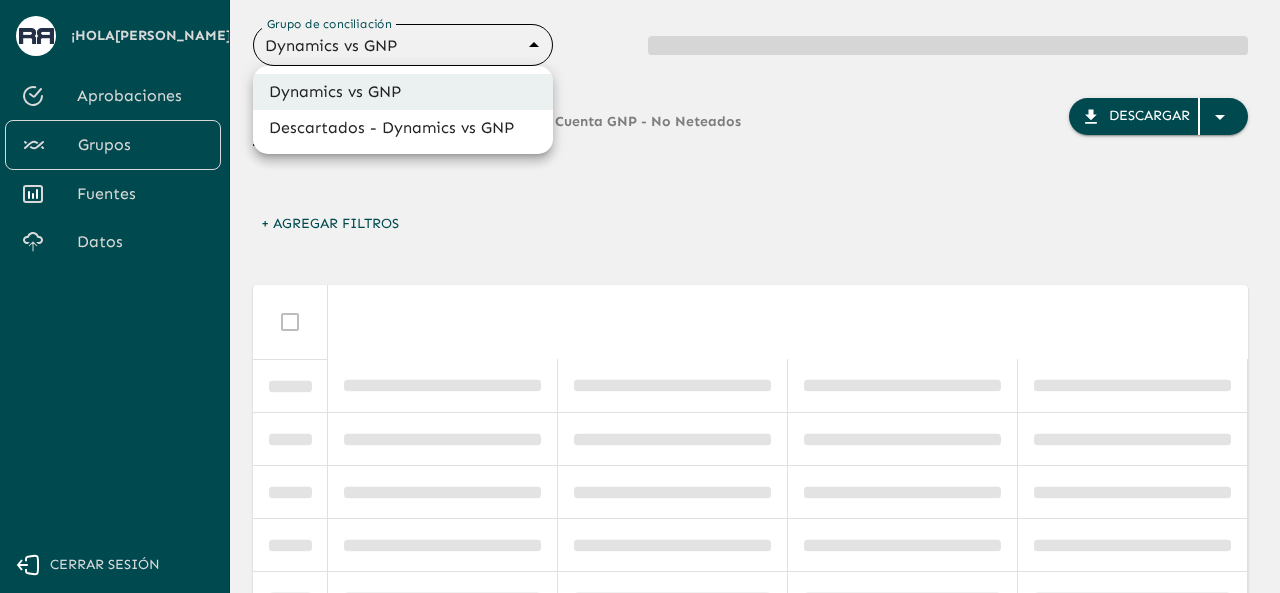 click on "Dynamics vs GNP" at bounding box center (403, 92) 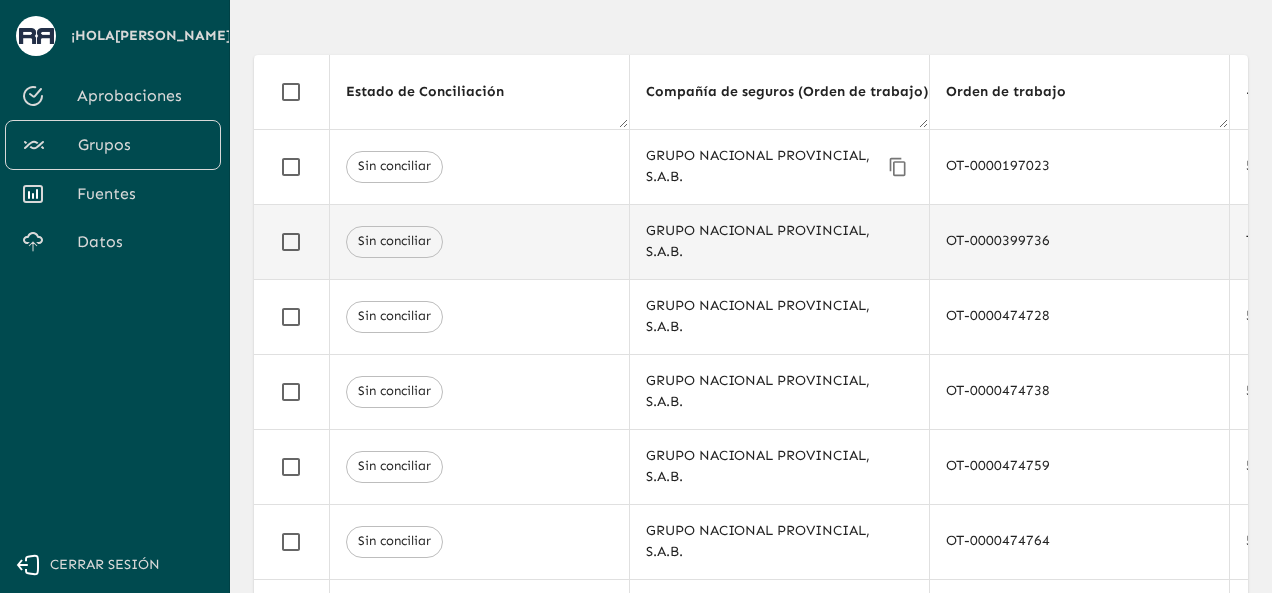 scroll, scrollTop: 400, scrollLeft: 0, axis: vertical 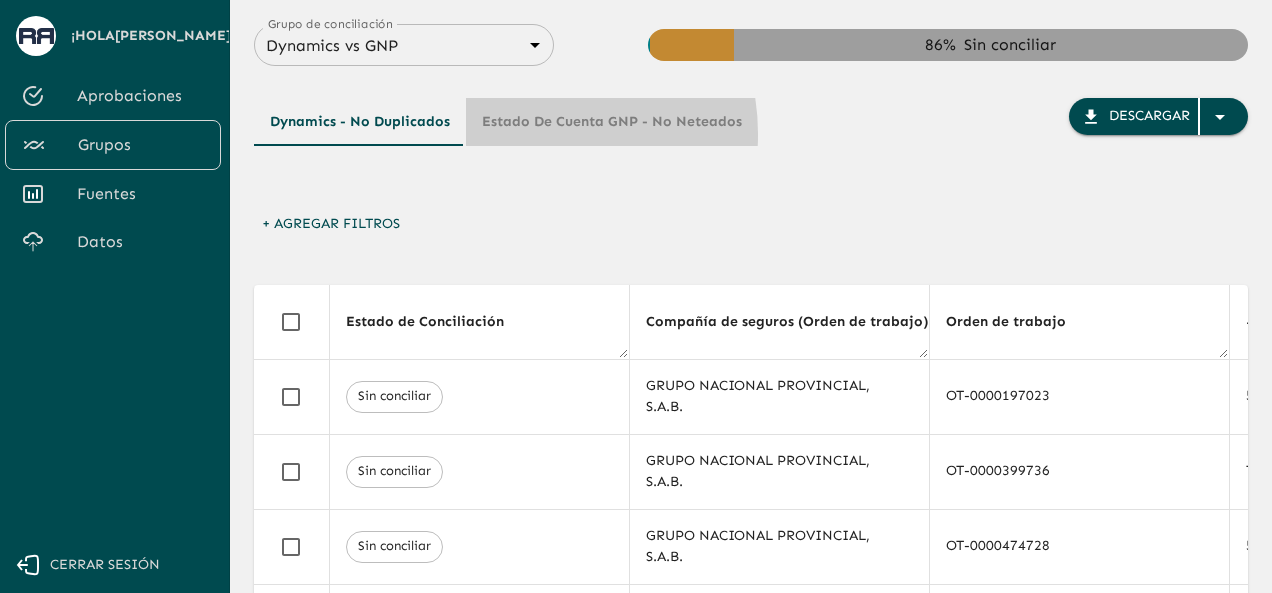 click on "Estado de Cuenta GNP - No Neteados" at bounding box center (612, 122) 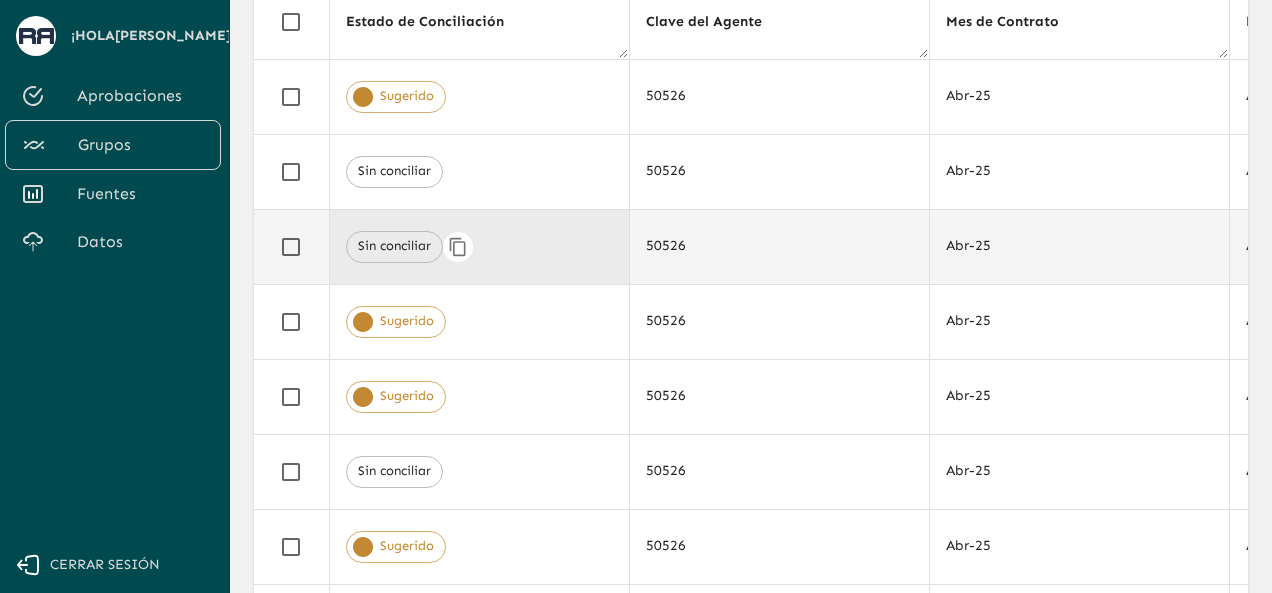 scroll, scrollTop: 100, scrollLeft: 0, axis: vertical 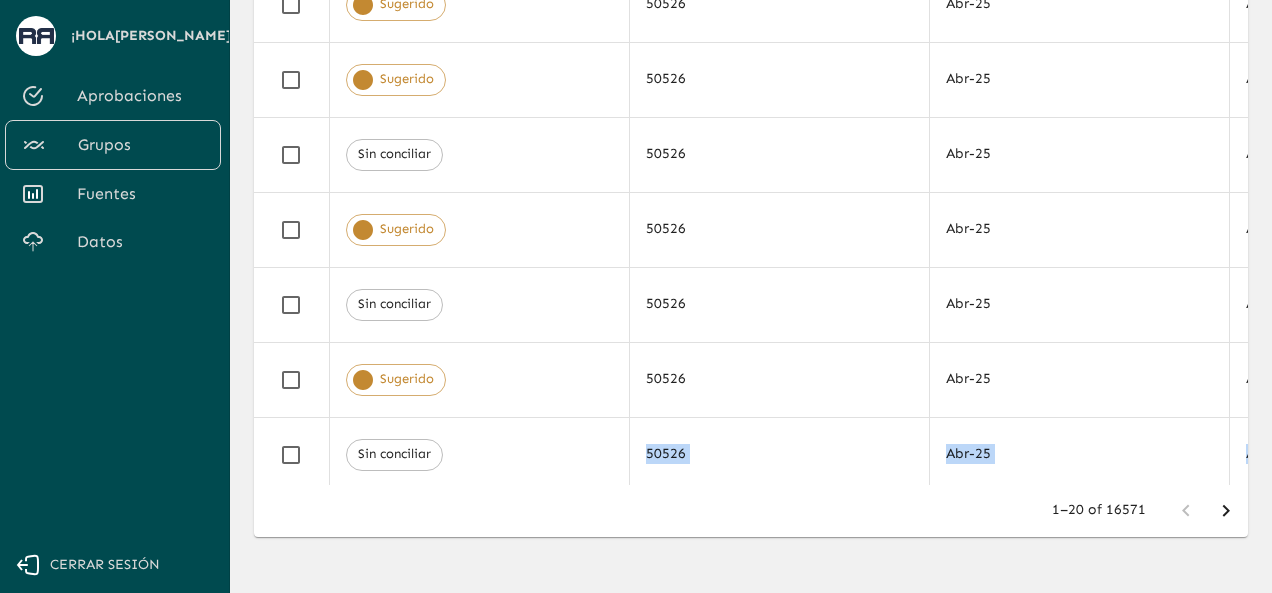 drag, startPoint x: 414, startPoint y: 485, endPoint x: 433, endPoint y: 482, distance: 19.235384 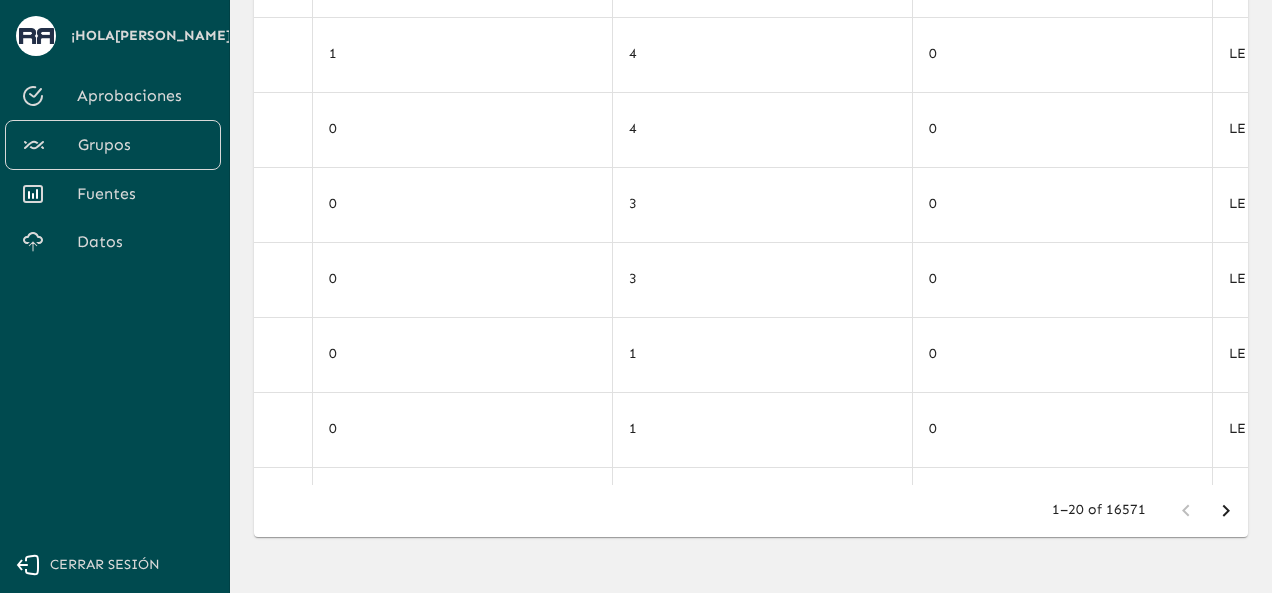 scroll, scrollTop: 742, scrollLeft: 380, axis: both 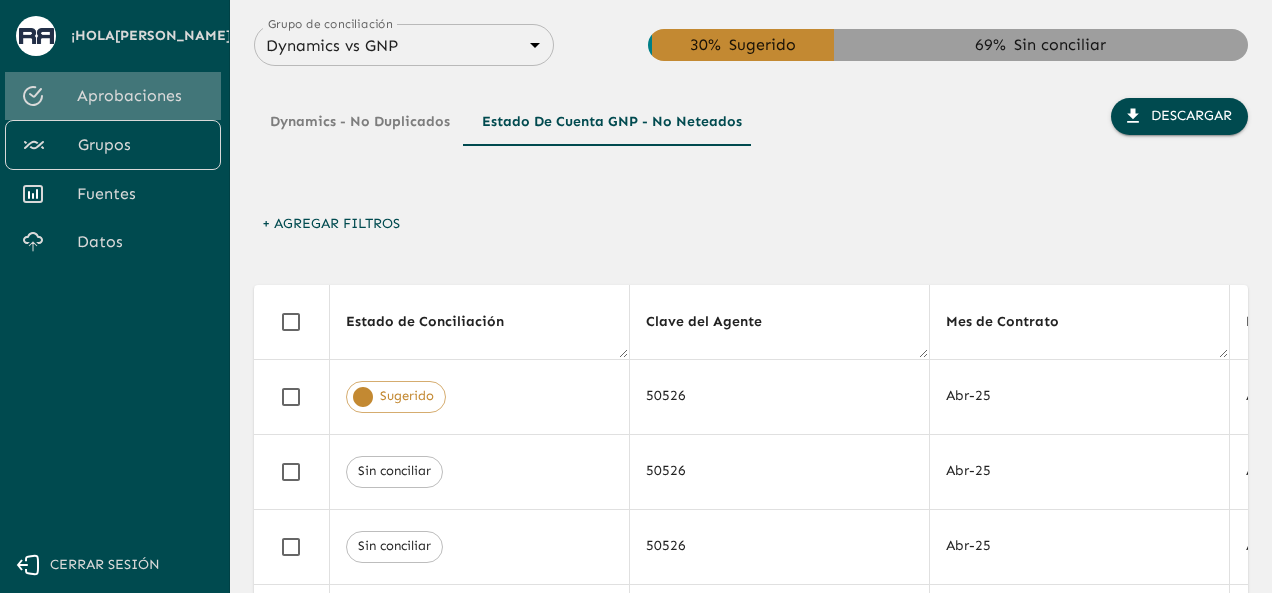 click on "Aprobaciones" at bounding box center (141, 96) 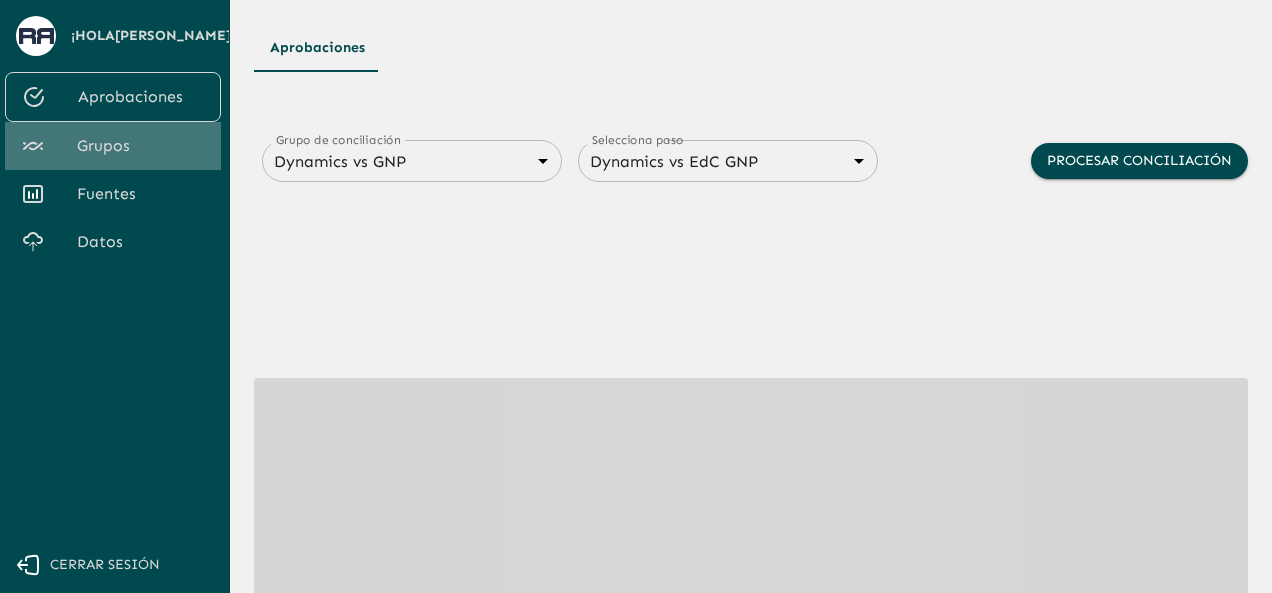 click on "Grupos" at bounding box center (141, 146) 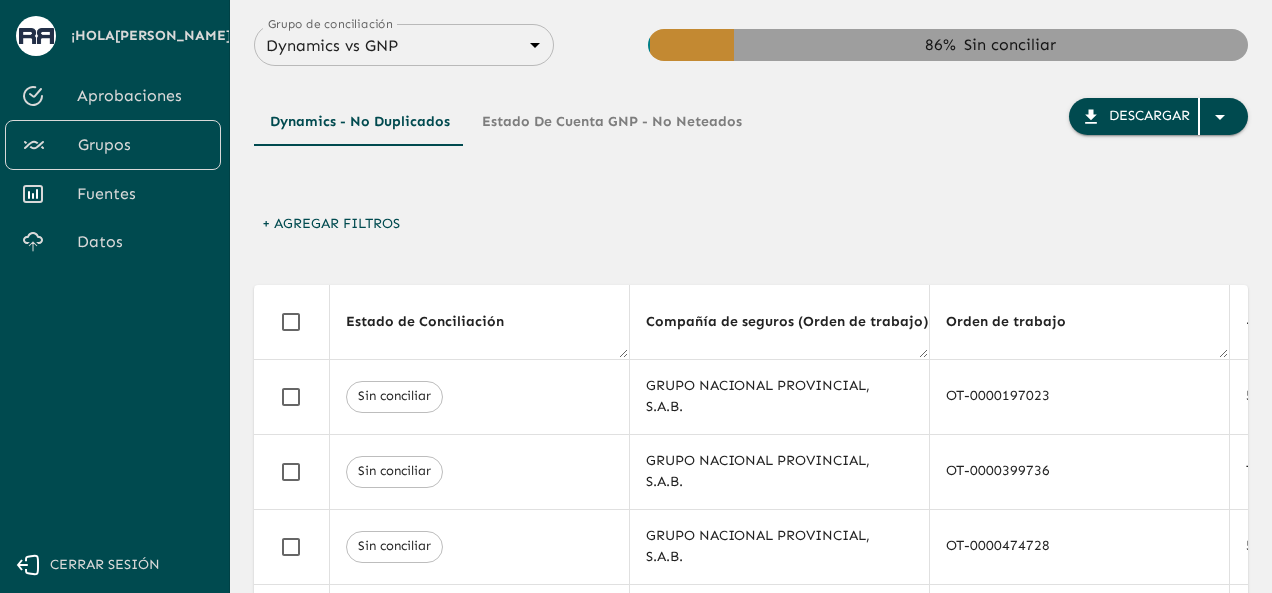 click on "Fuentes" at bounding box center [141, 194] 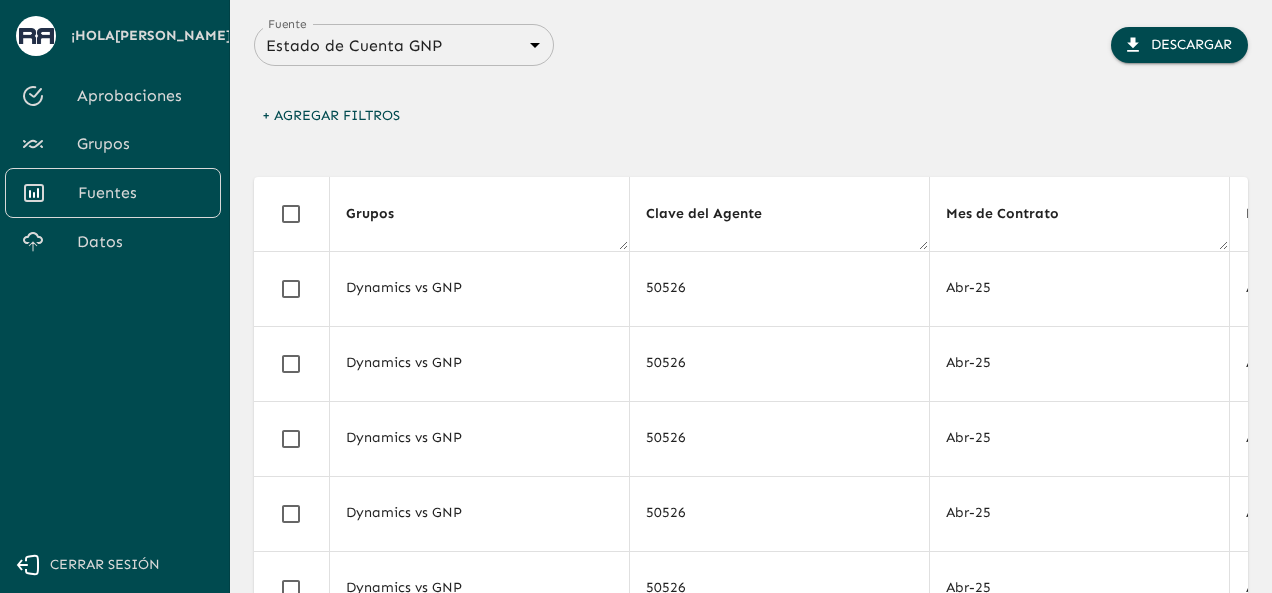 click on "Aprobaciones" at bounding box center (141, 96) 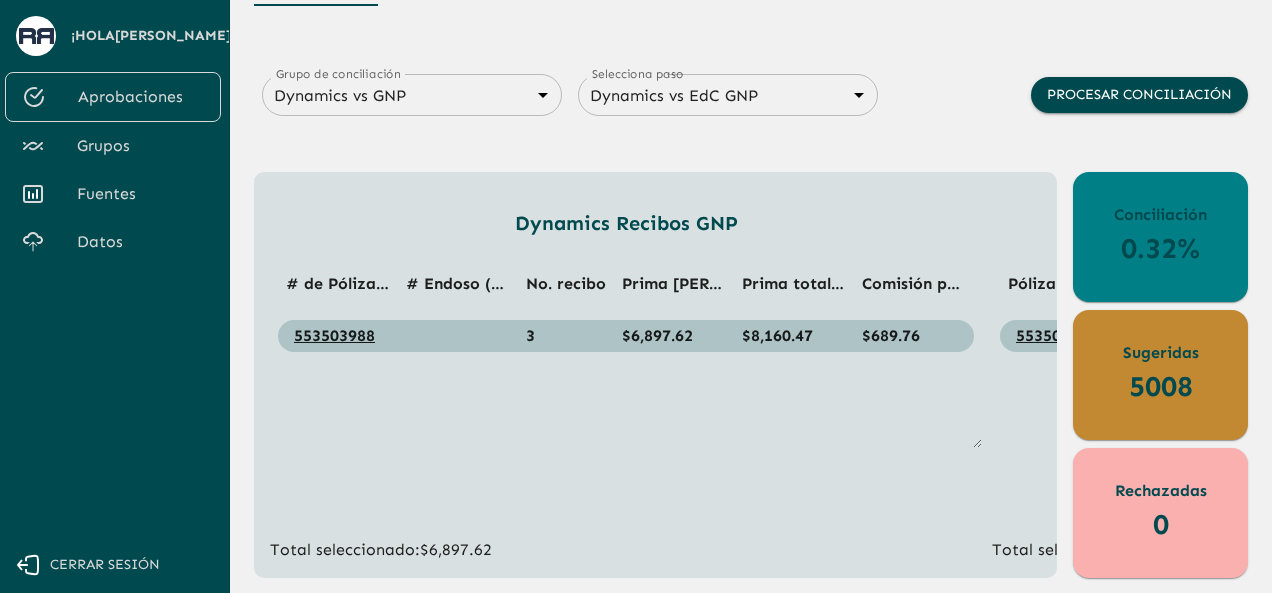 scroll, scrollTop: 132, scrollLeft: 0, axis: vertical 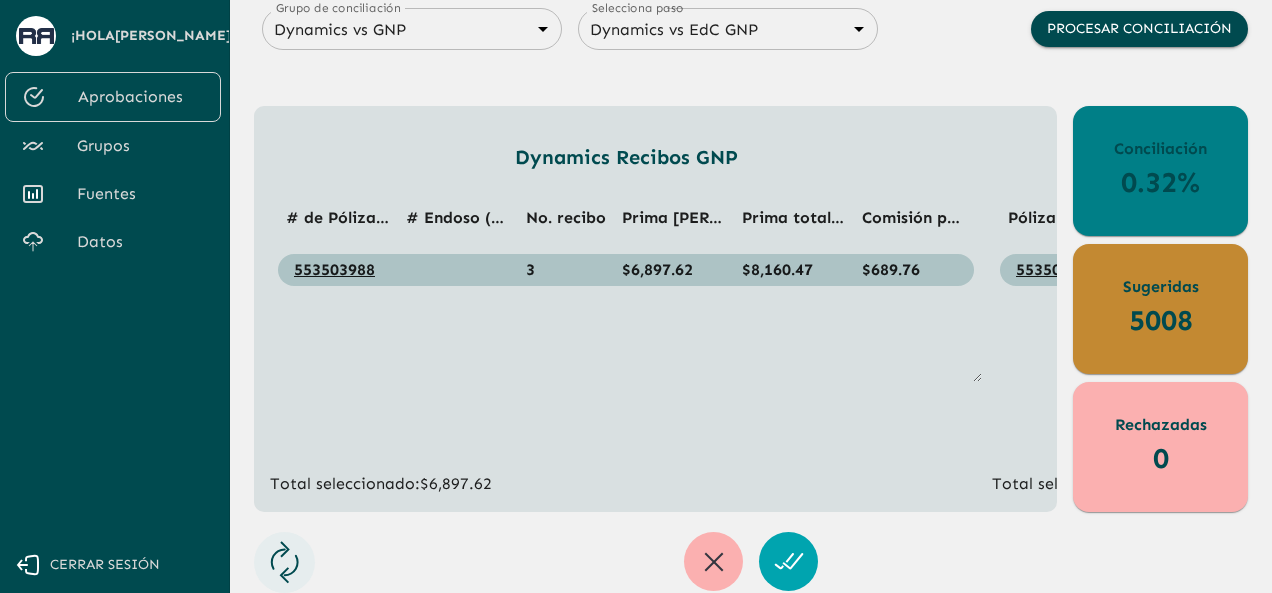 drag, startPoint x: 517, startPoint y: 502, endPoint x: 628, endPoint y: 503, distance: 111.0045 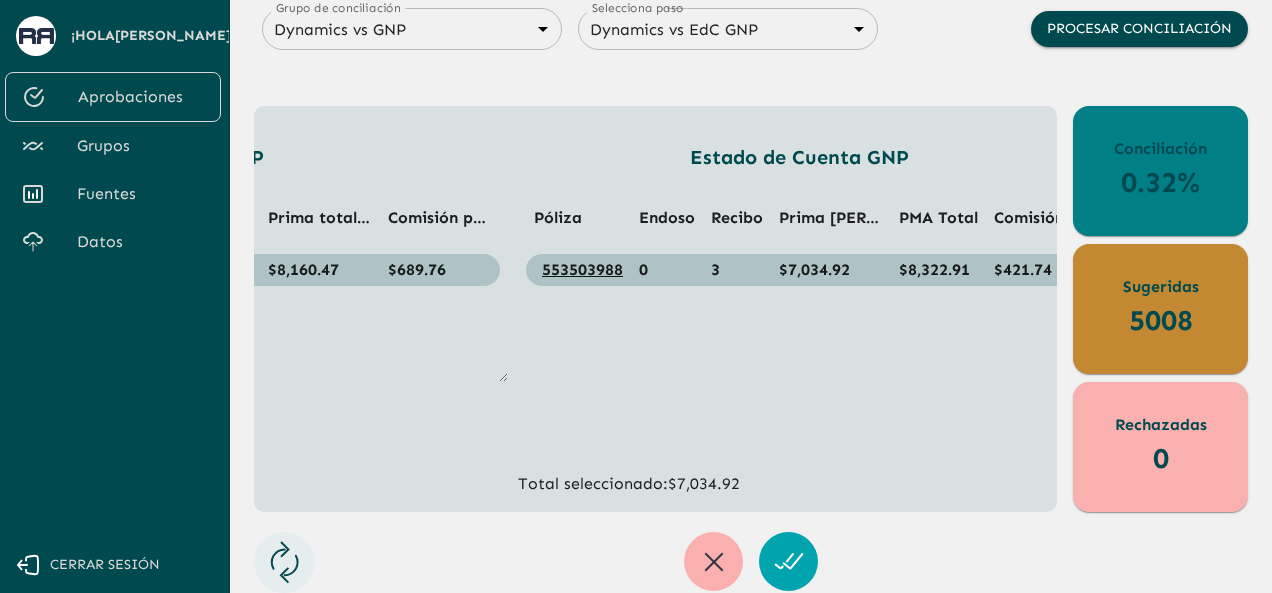 scroll, scrollTop: 0, scrollLeft: 0, axis: both 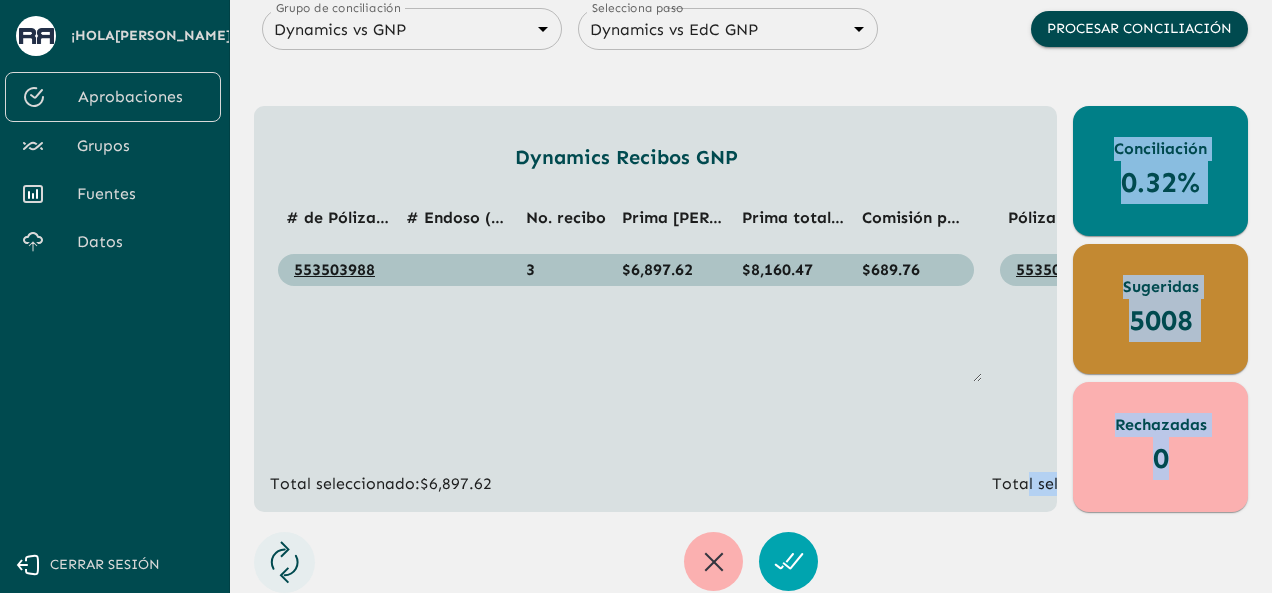 drag, startPoint x: 712, startPoint y: 512, endPoint x: 1020, endPoint y: 511, distance: 308.00162 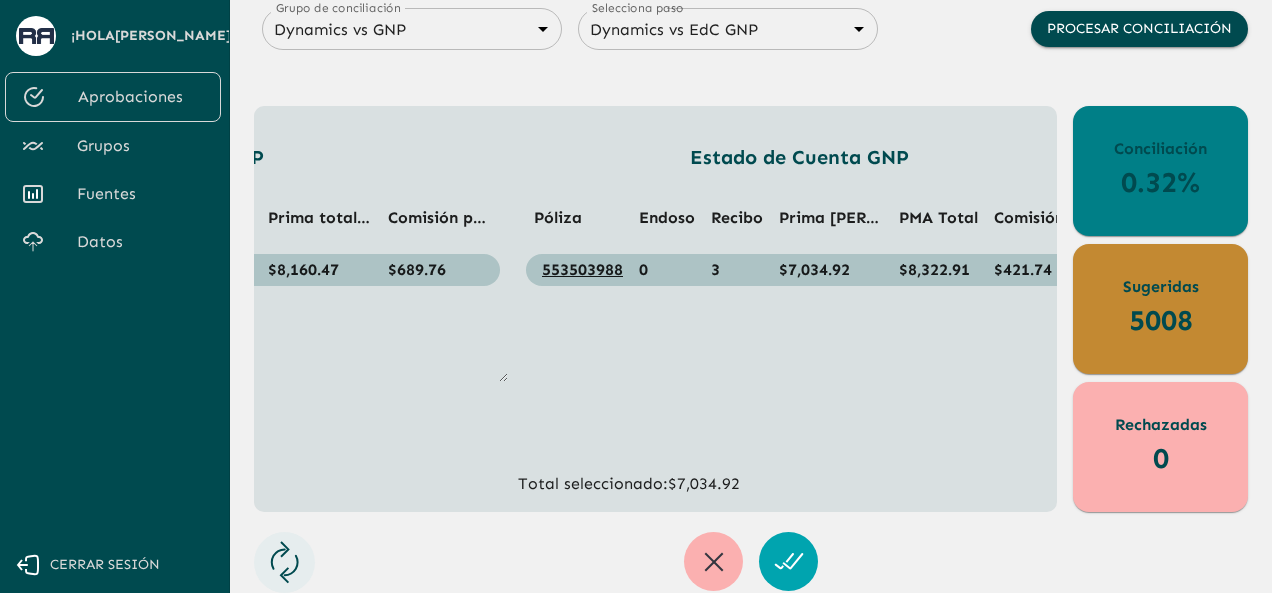 scroll, scrollTop: 0, scrollLeft: 0, axis: both 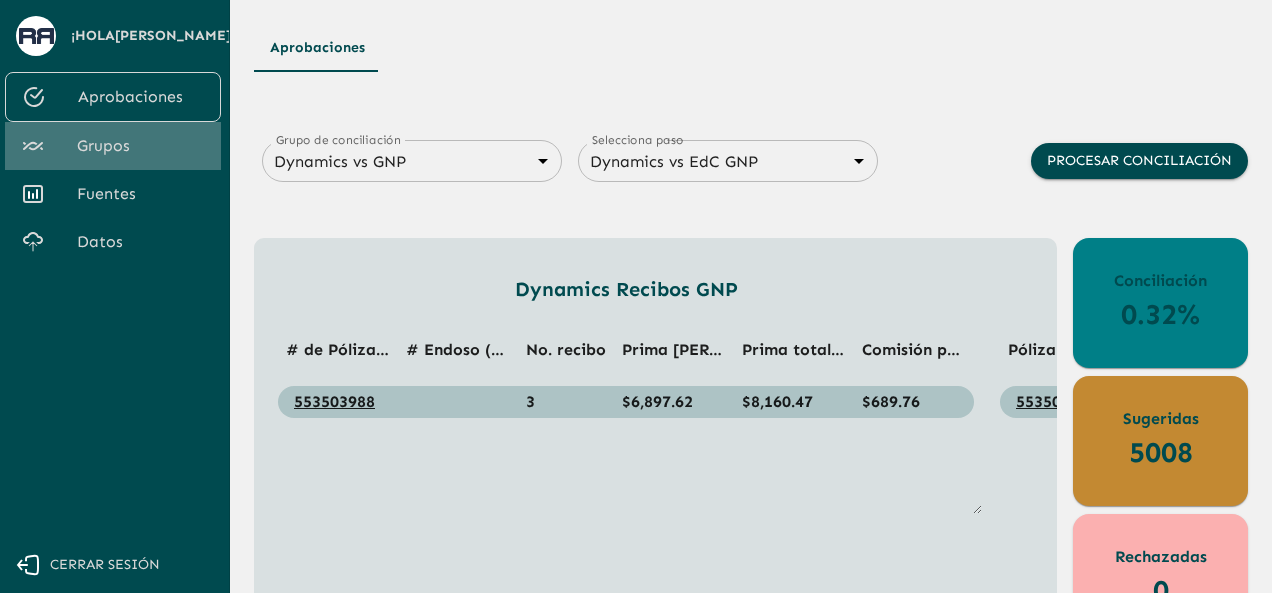 click on "Grupos" at bounding box center (141, 146) 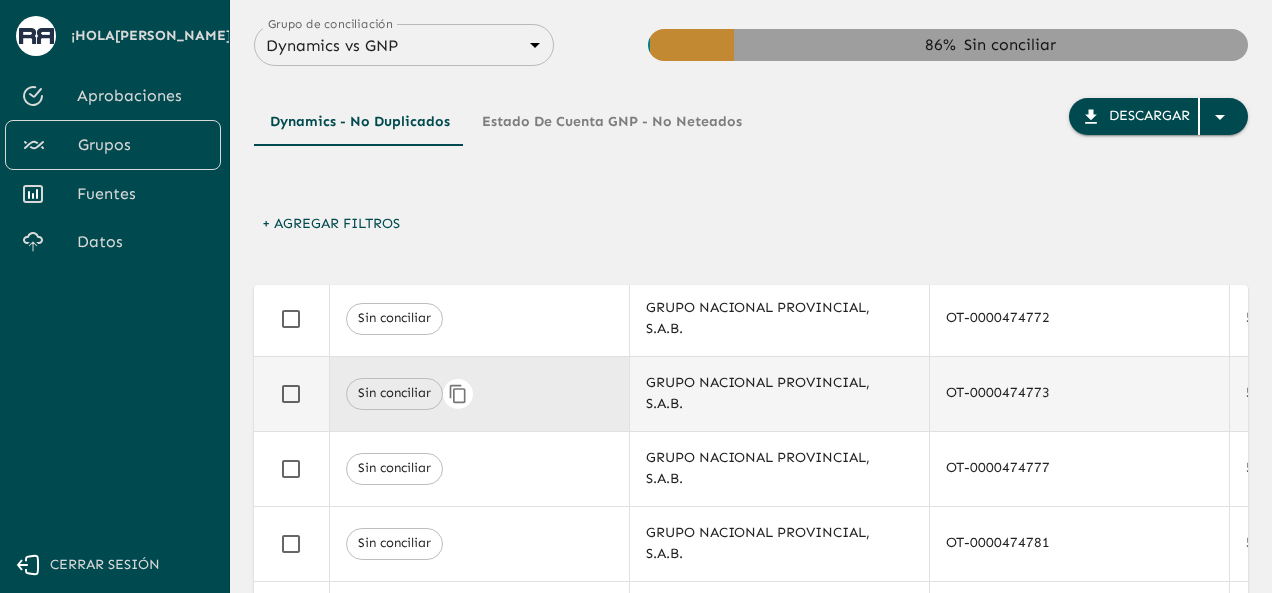 scroll, scrollTop: 700, scrollLeft: 0, axis: vertical 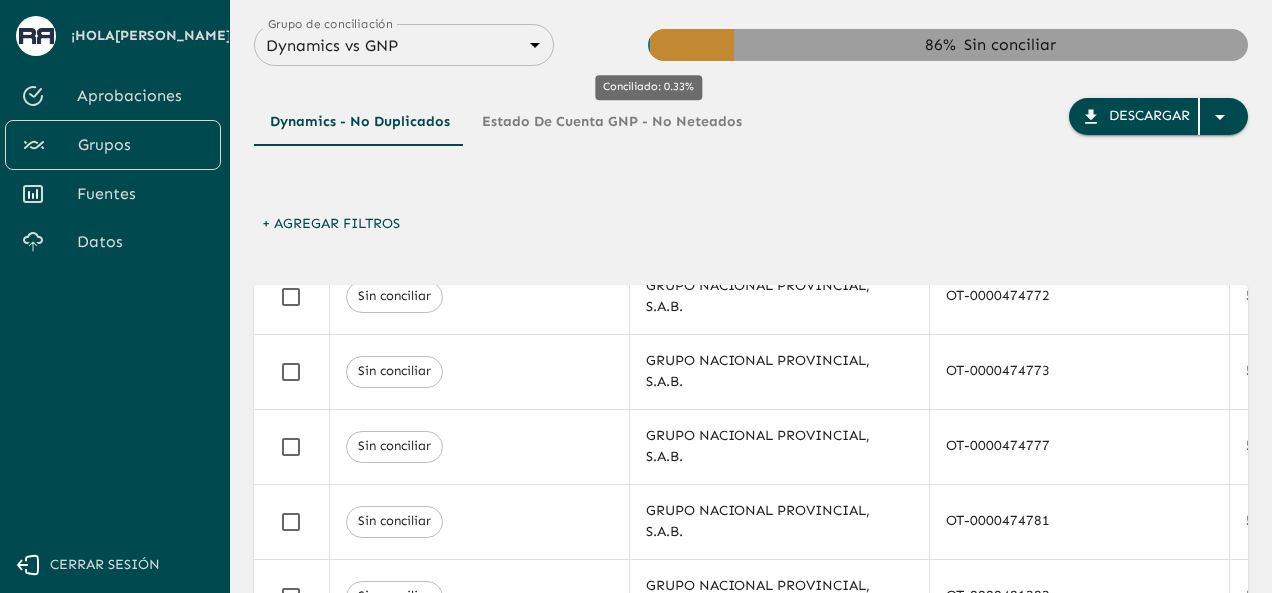click on "0 % Conciliado" at bounding box center (649, 45) 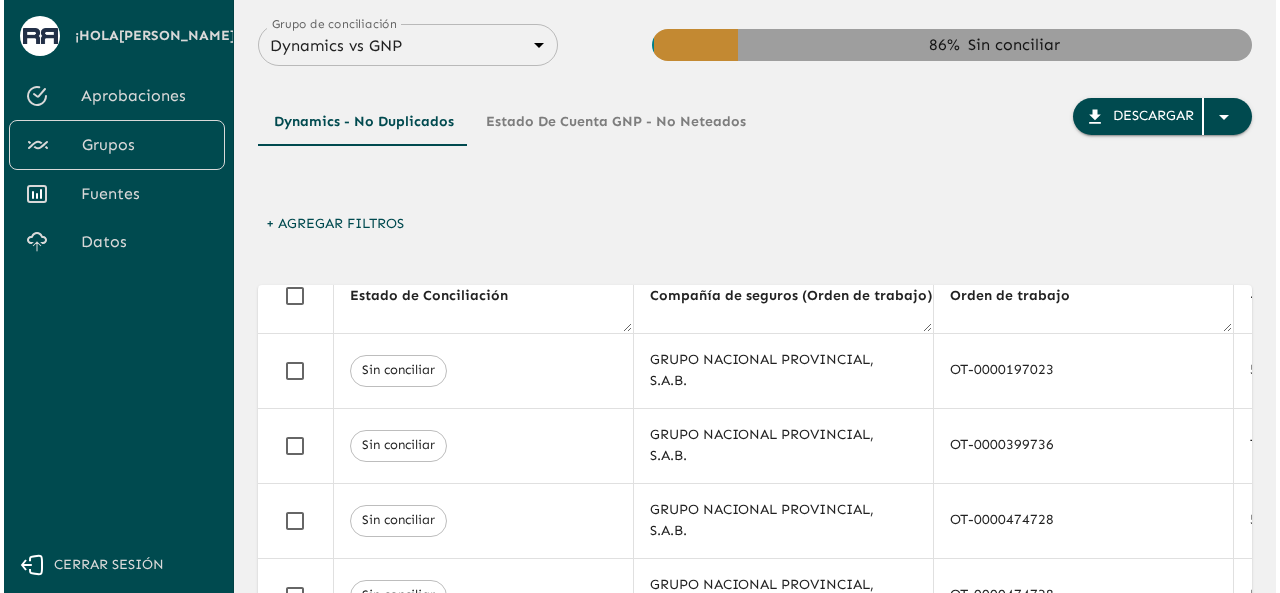 scroll, scrollTop: 0, scrollLeft: 0, axis: both 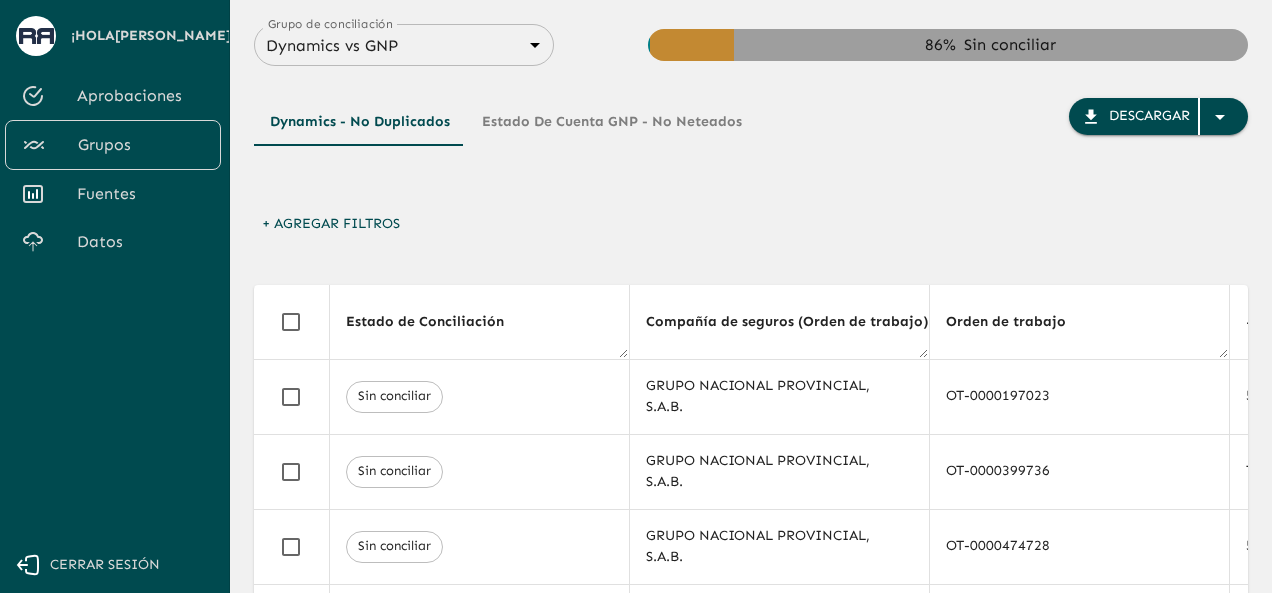 click on "+ Agregar Filtros" at bounding box center [331, 224] 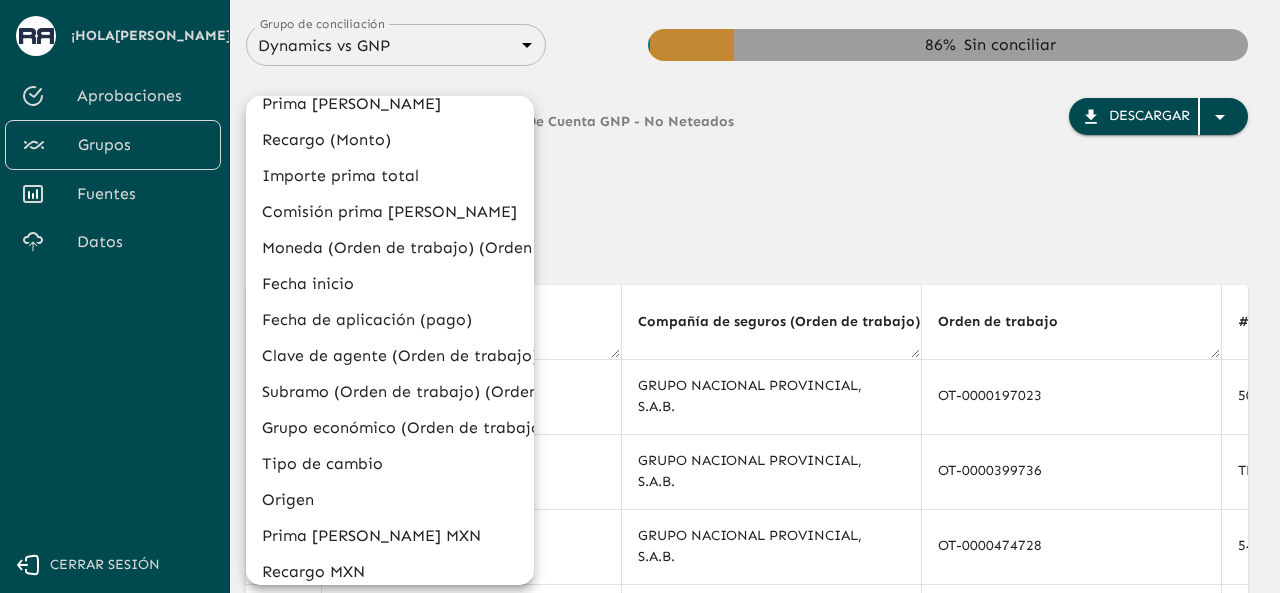scroll, scrollTop: 300, scrollLeft: 0, axis: vertical 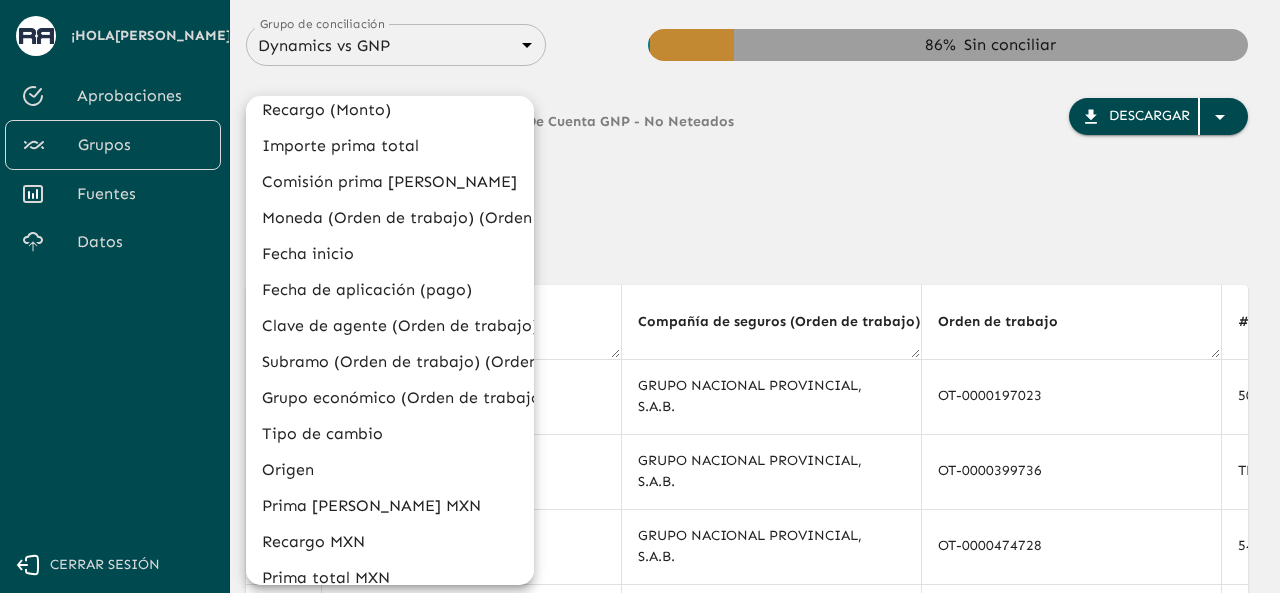 click at bounding box center (640, 296) 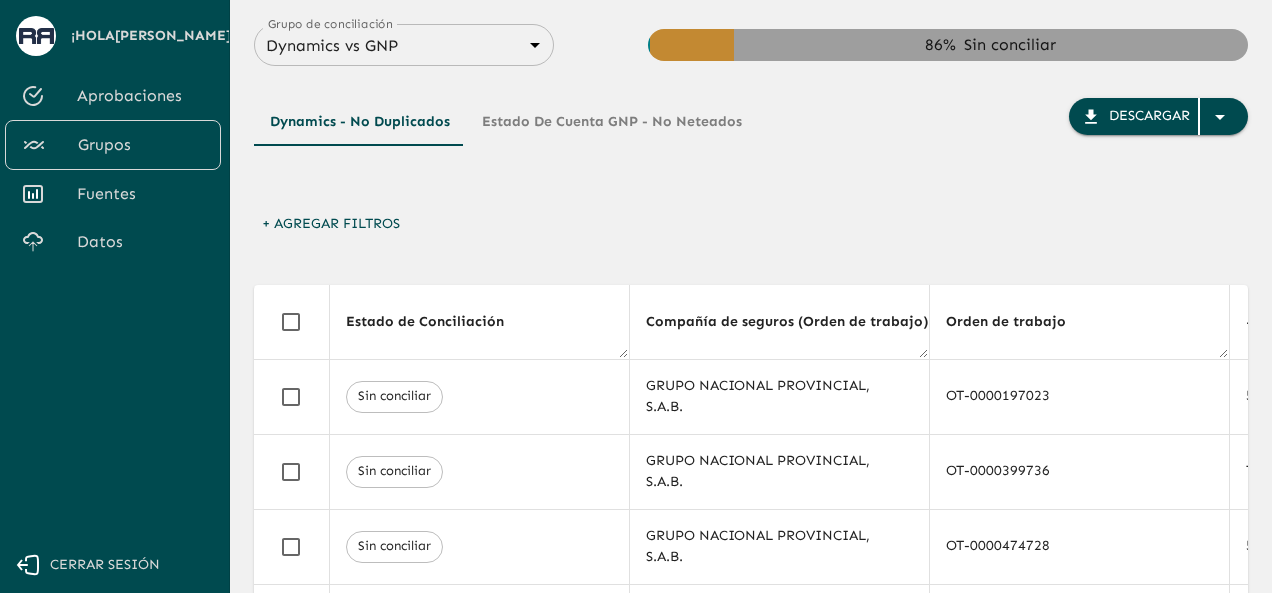 click on "Dynamics - No Duplicados" at bounding box center (360, 122) 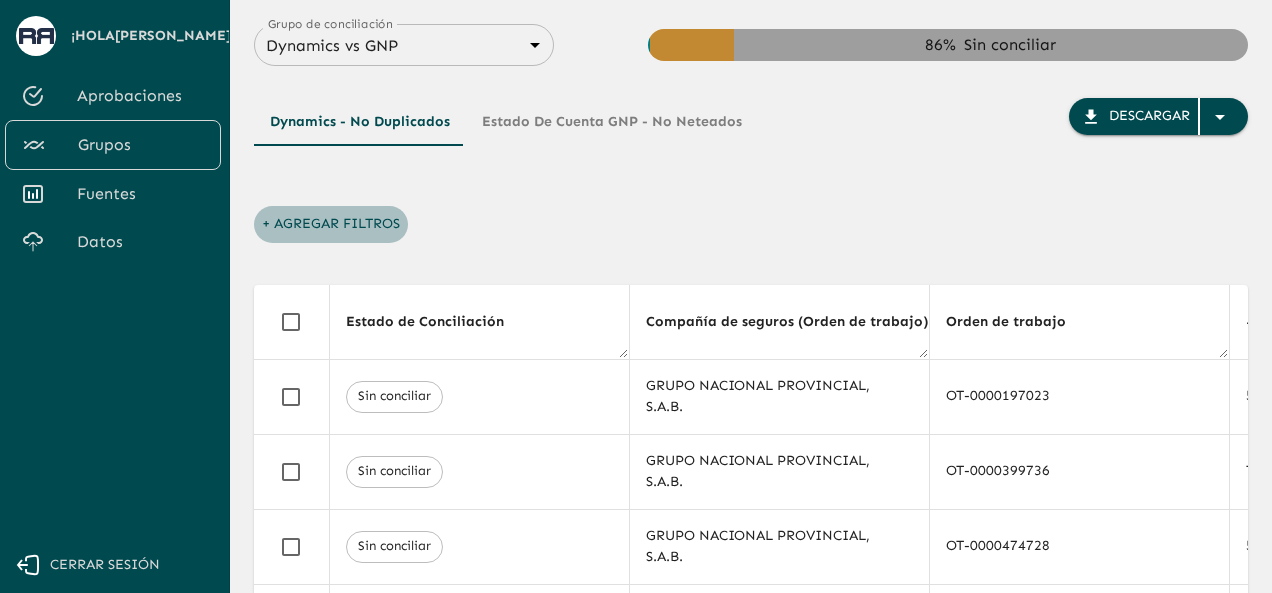 click on "+ Agregar Filtros" at bounding box center [331, 224] 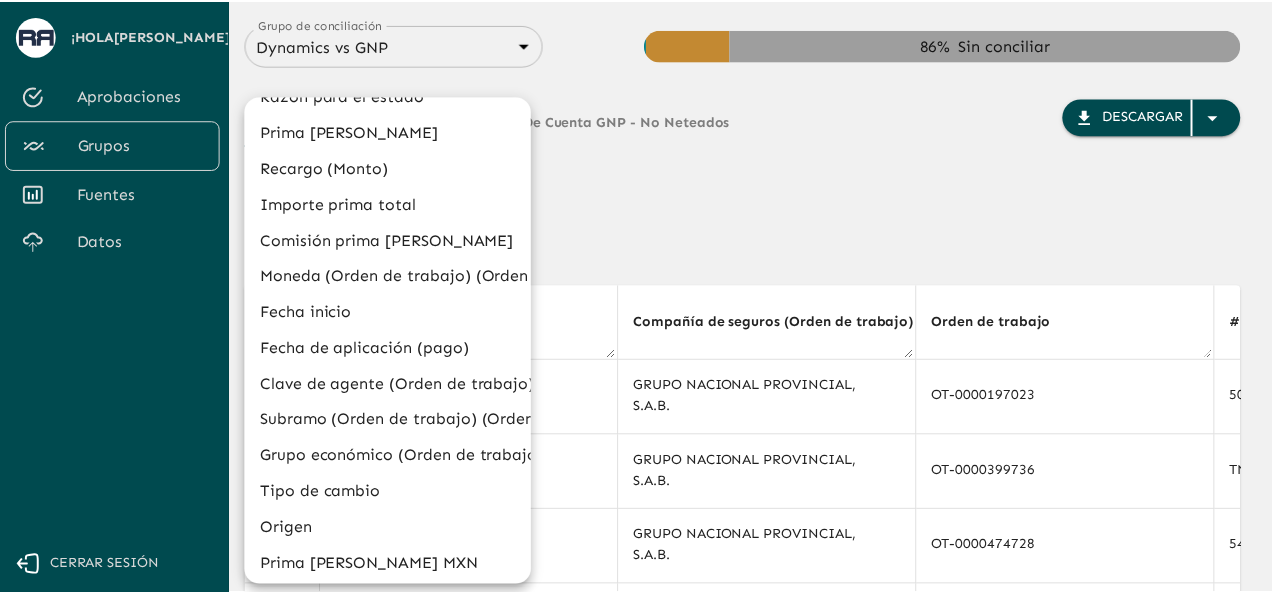scroll, scrollTop: 0, scrollLeft: 0, axis: both 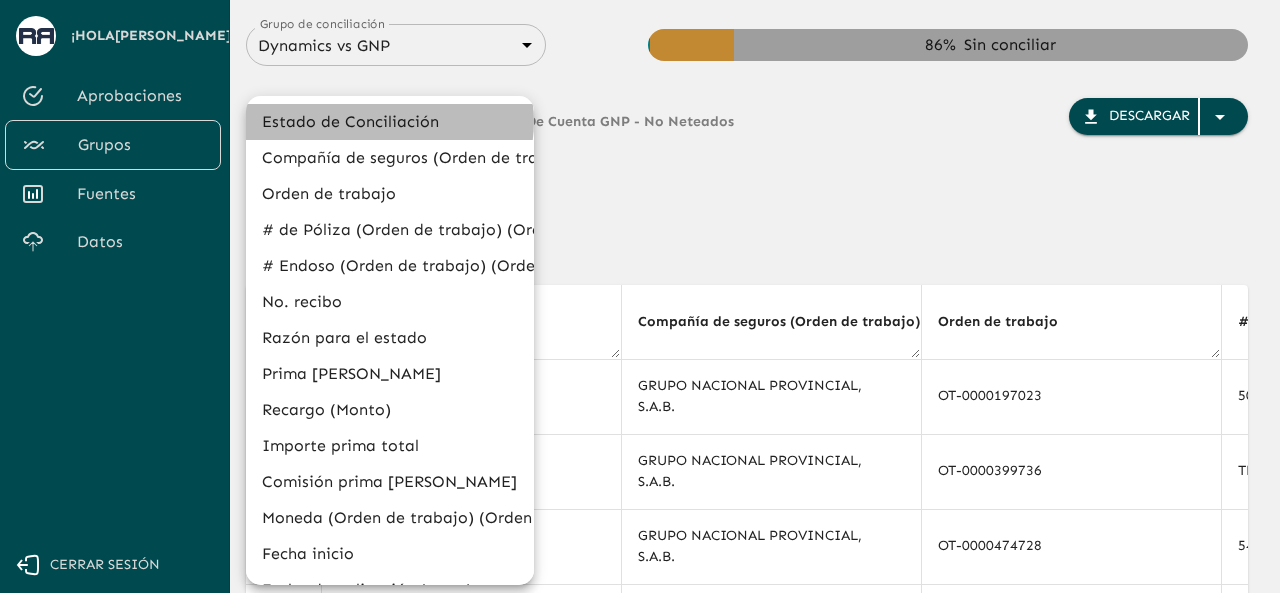 click on "Estado de Conciliación" at bounding box center (390, 122) 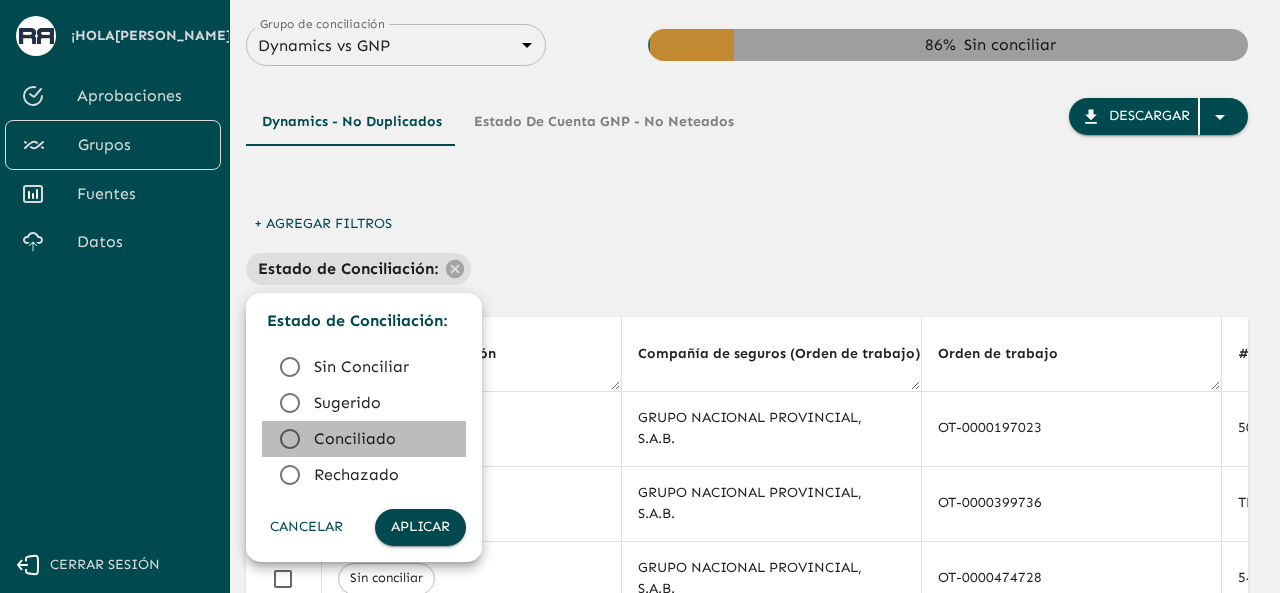 click 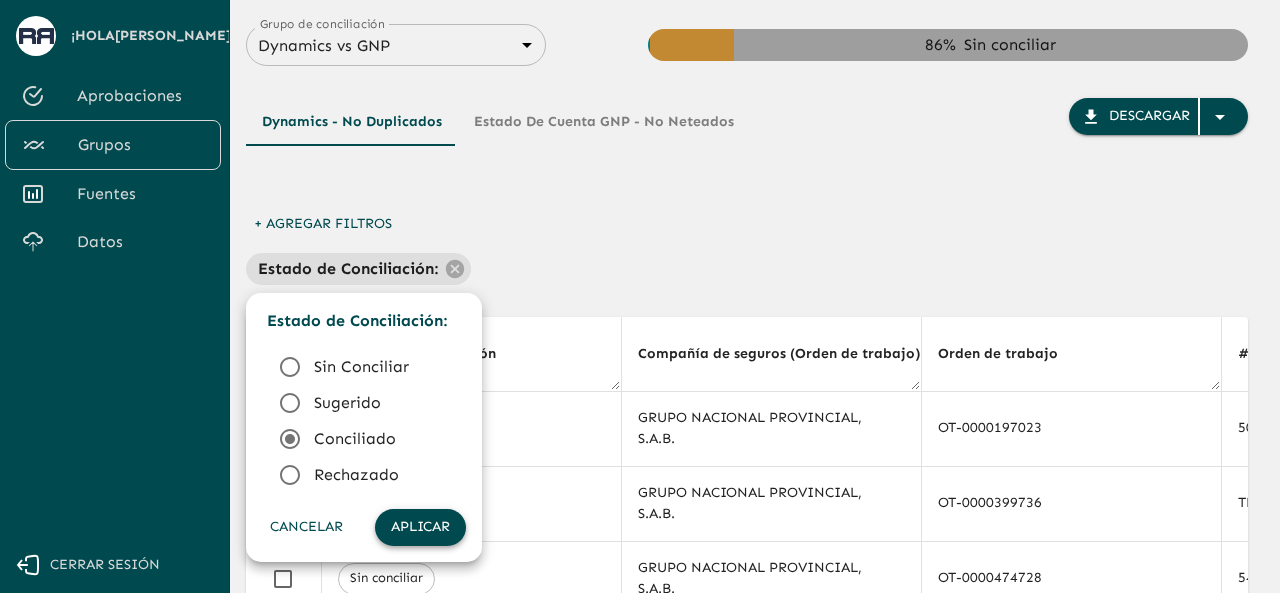 click on "Aplicar" at bounding box center [420, 527] 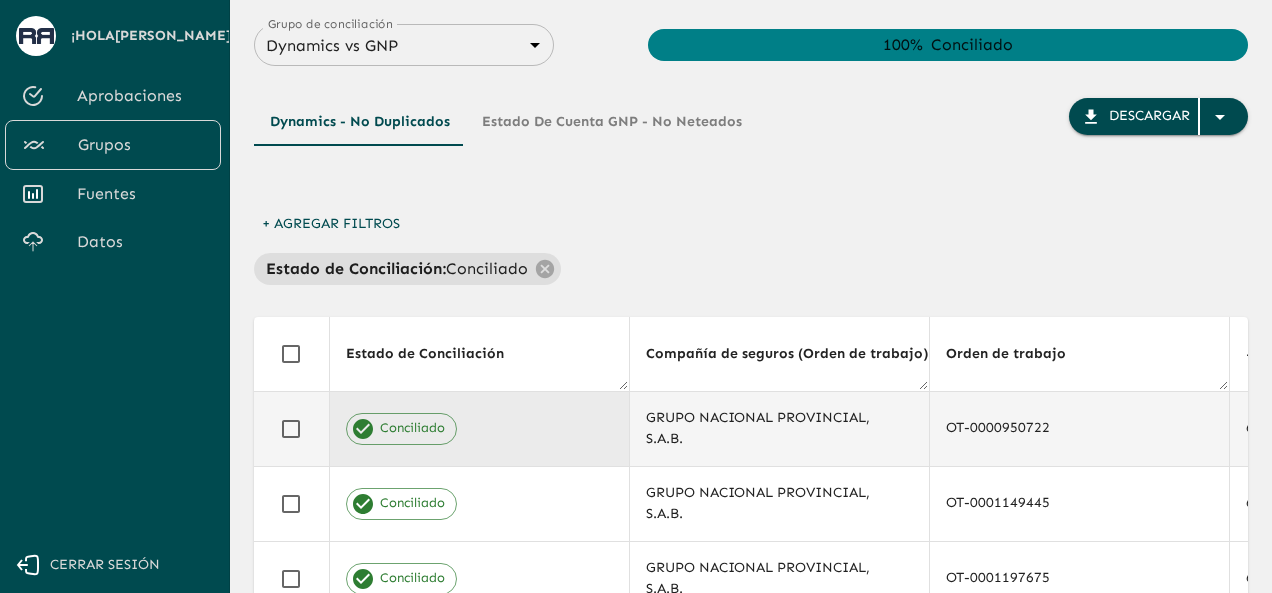 scroll, scrollTop: 200, scrollLeft: 0, axis: vertical 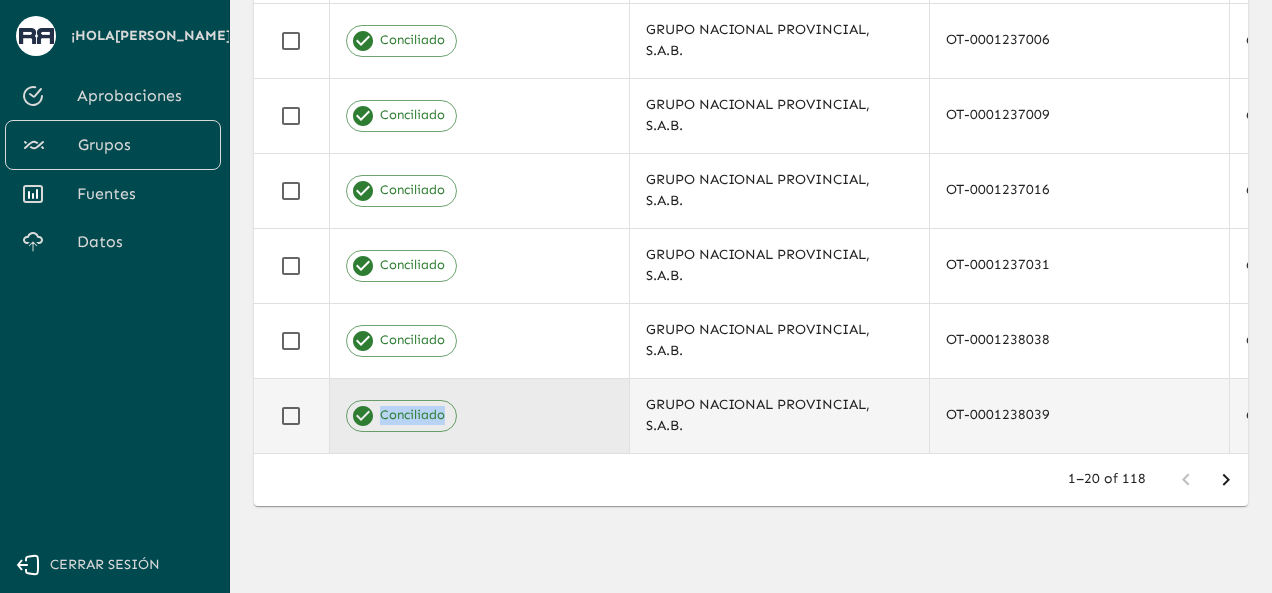 drag, startPoint x: 340, startPoint y: 443, endPoint x: 464, endPoint y: 434, distance: 124.32619 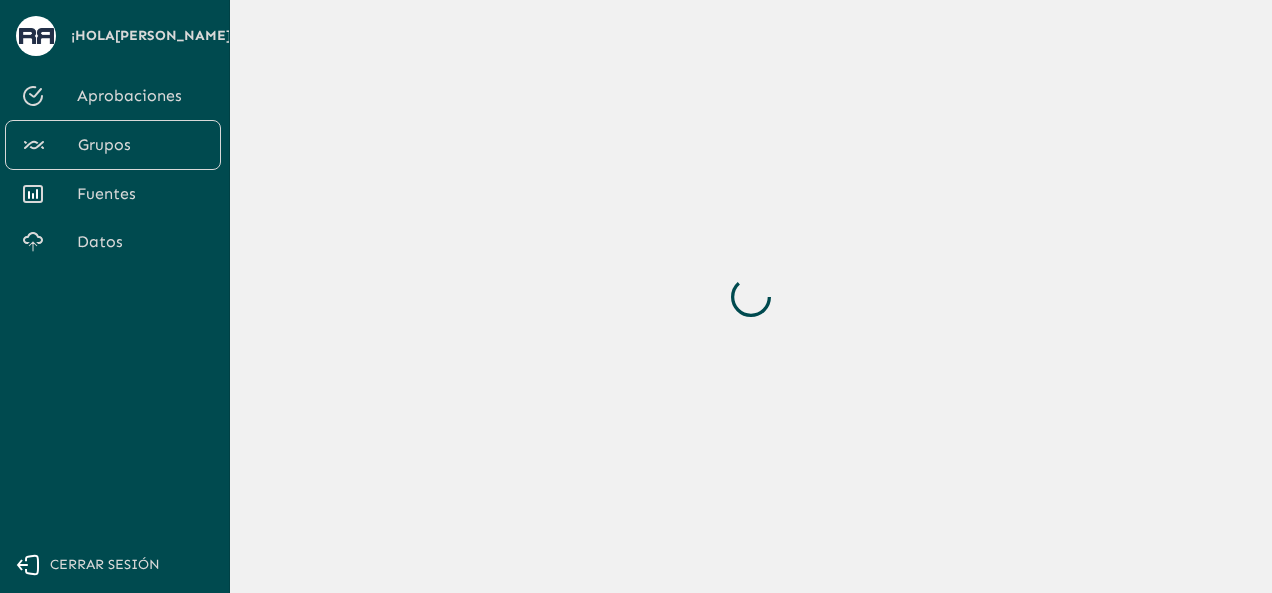 scroll, scrollTop: 0, scrollLeft: 0, axis: both 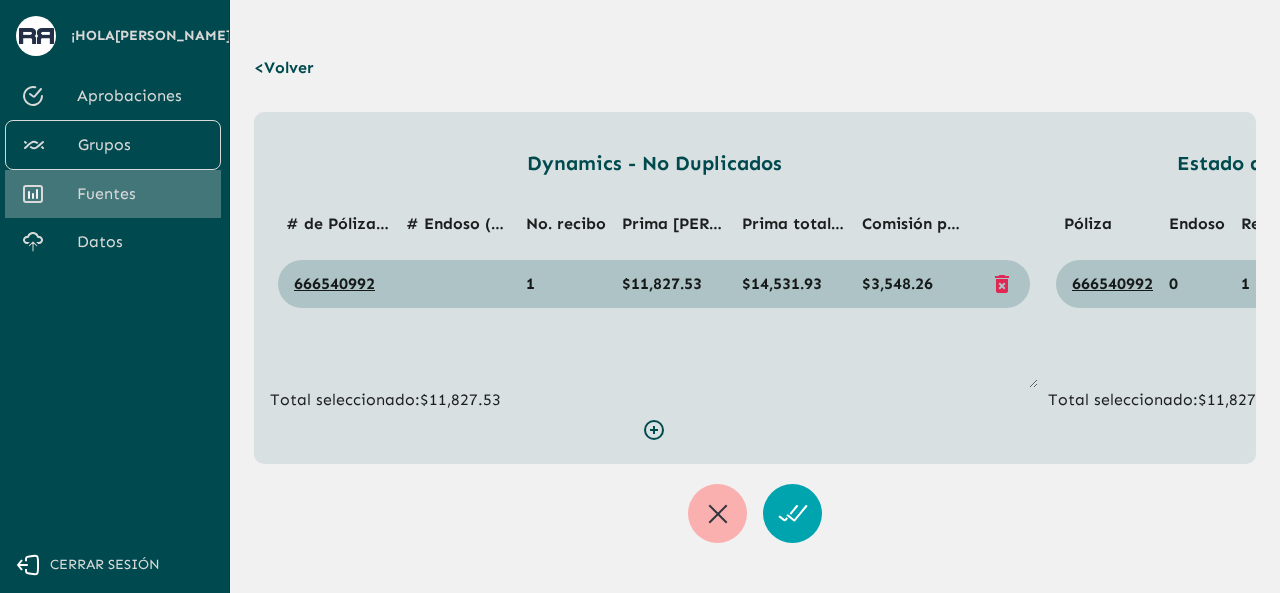 click on "Fuentes" at bounding box center (141, 194) 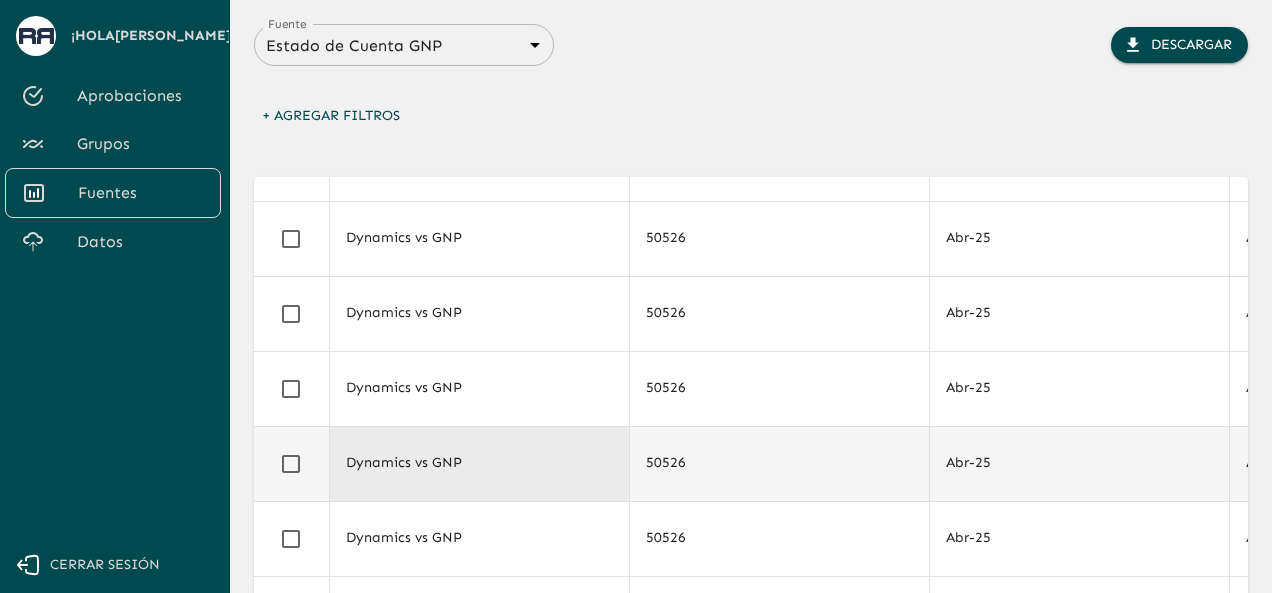 scroll, scrollTop: 876, scrollLeft: 0, axis: vertical 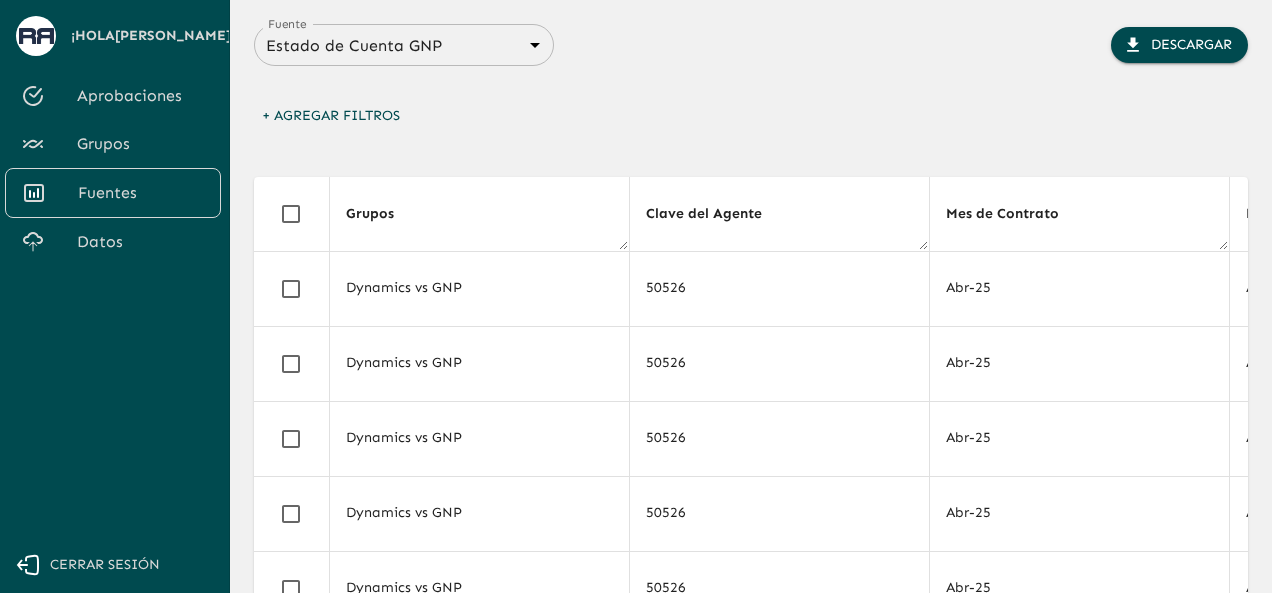 click on "Grupos" at bounding box center [113, 144] 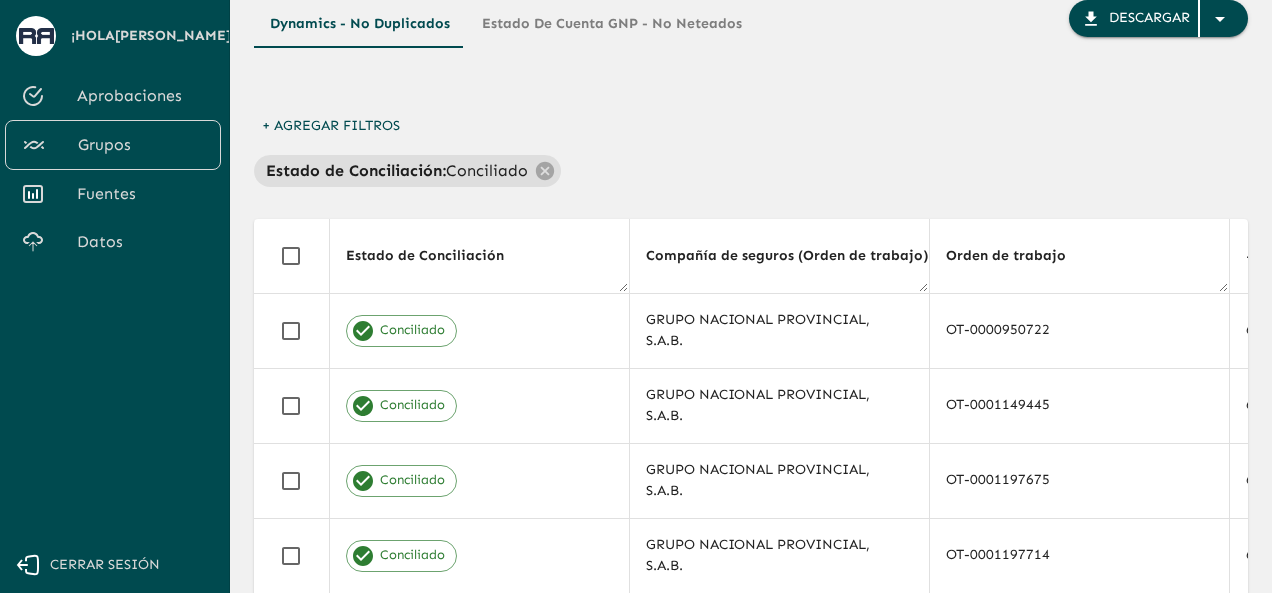 scroll, scrollTop: 200, scrollLeft: 0, axis: vertical 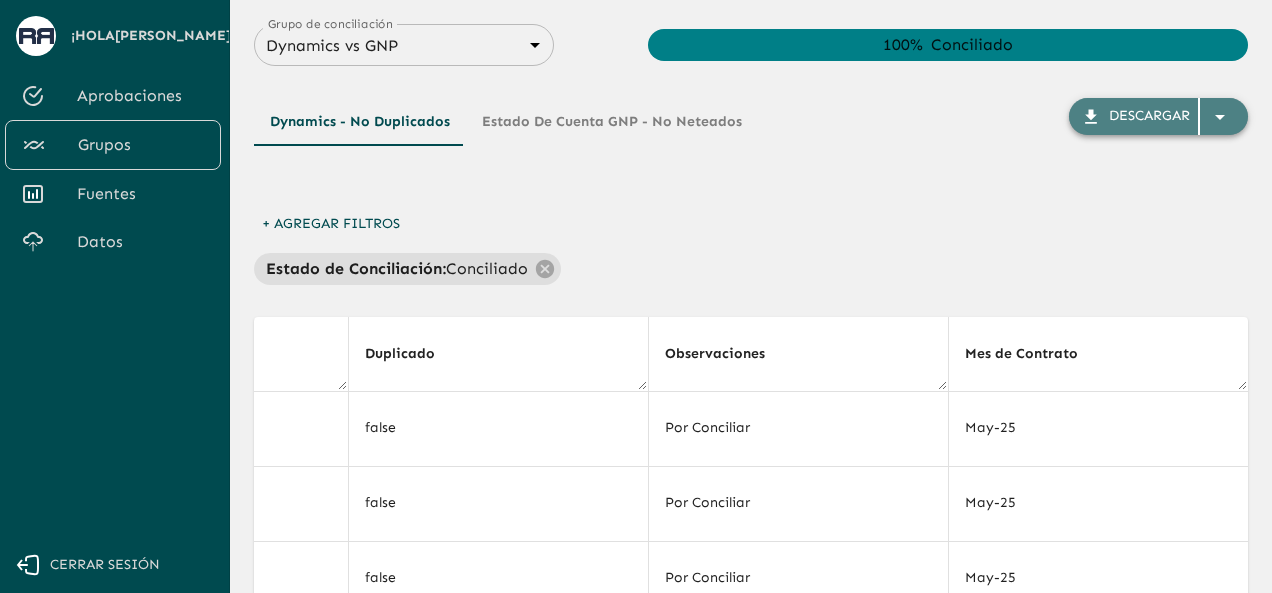 click at bounding box center [1224, 117] 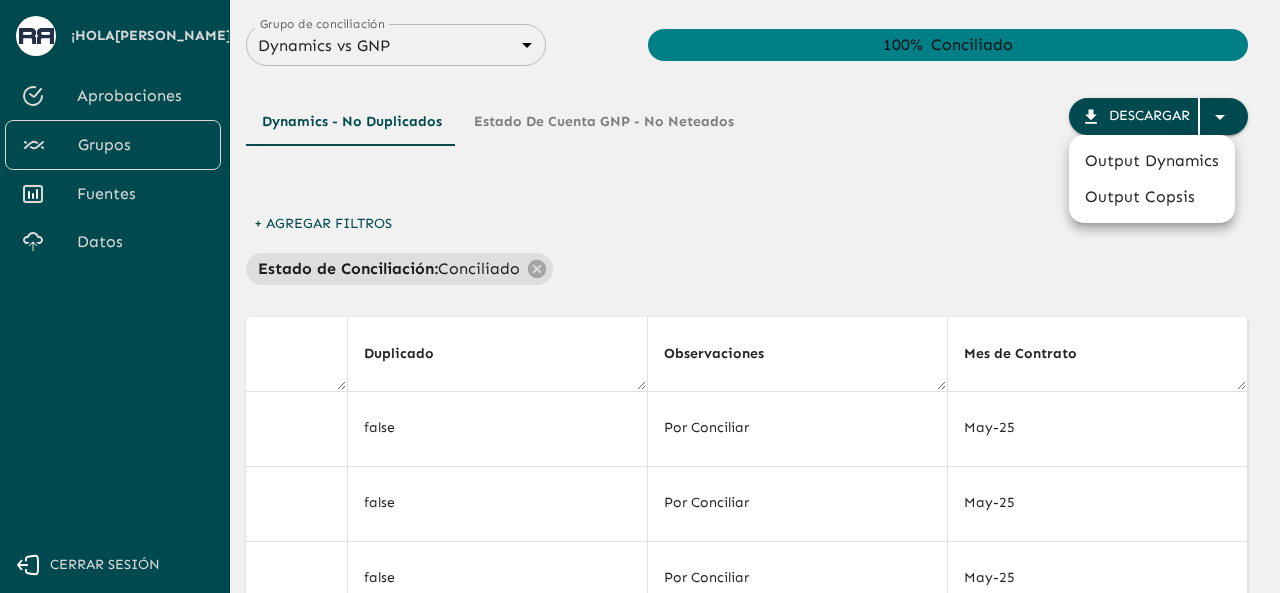 click at bounding box center [640, 296] 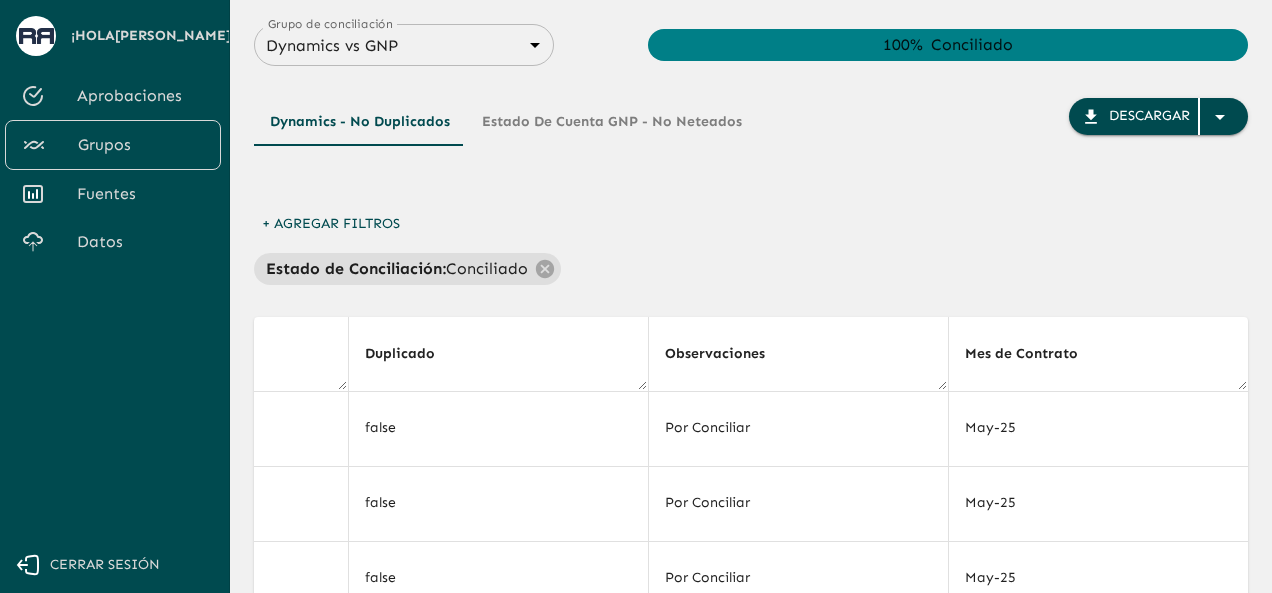 click on "Estado de Cuenta GNP - No Neteados" at bounding box center (612, 122) 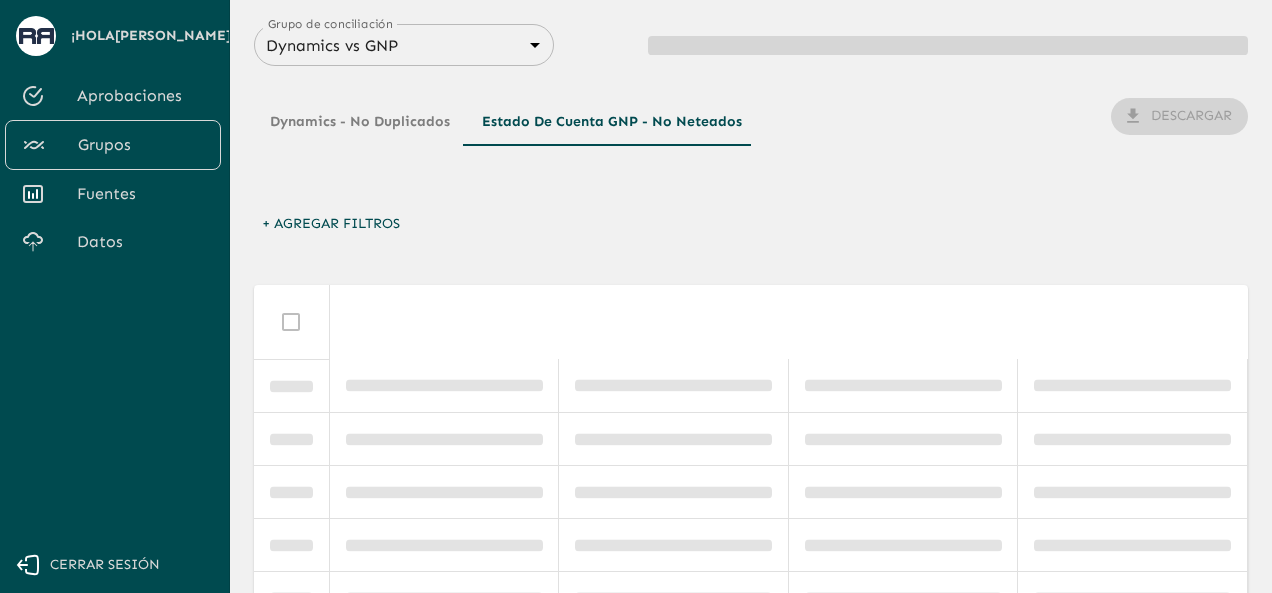 scroll, scrollTop: 0, scrollLeft: 0, axis: both 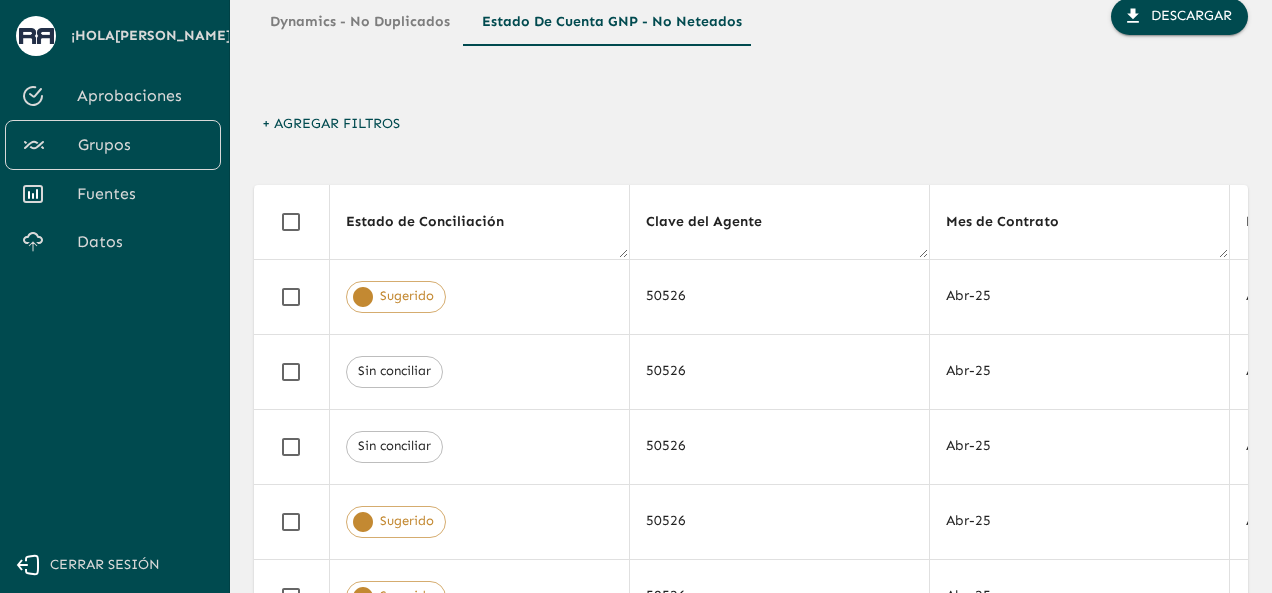 click on "+ Agregar Filtros" at bounding box center (331, 124) 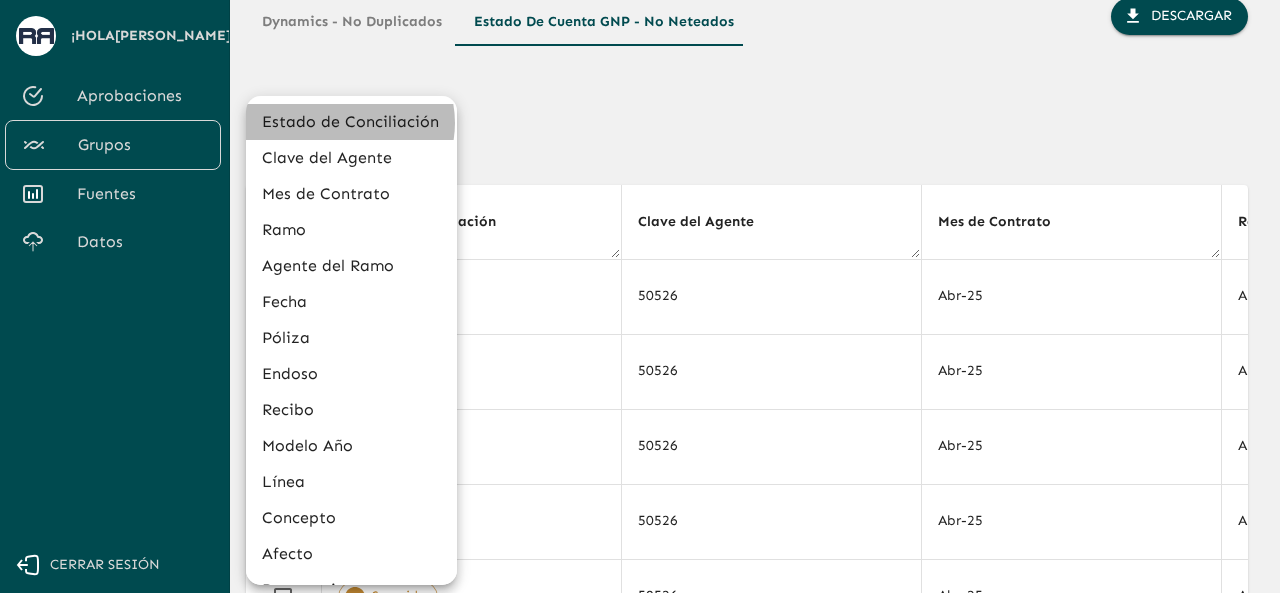 click on "Estado de Conciliación" at bounding box center [351, 122] 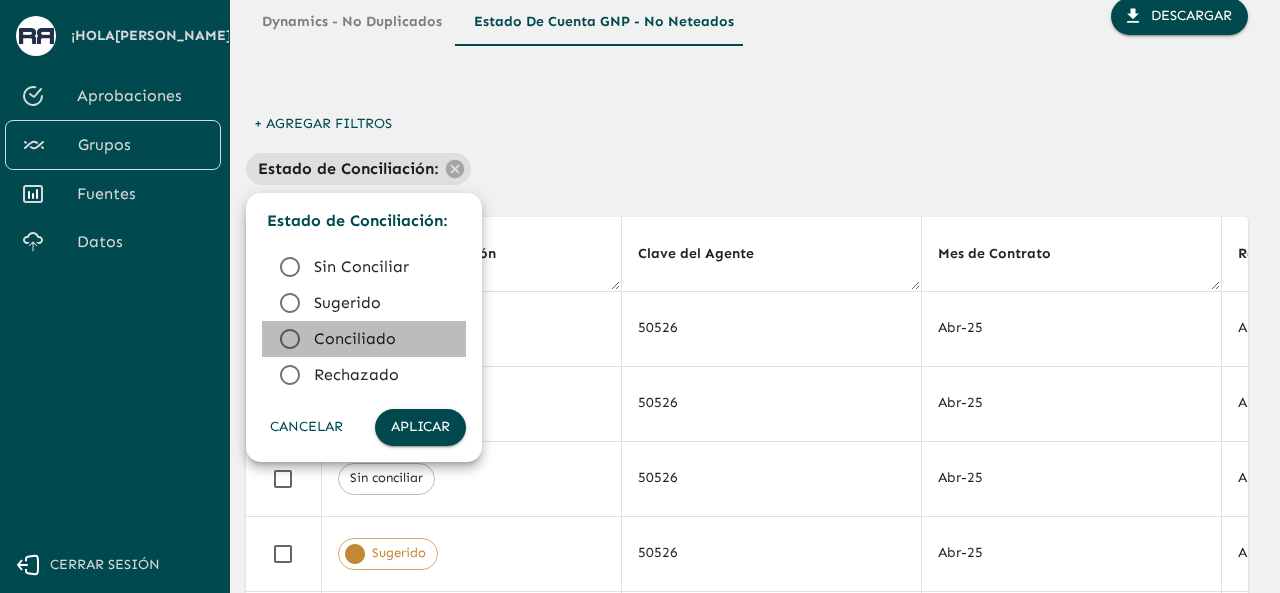 click 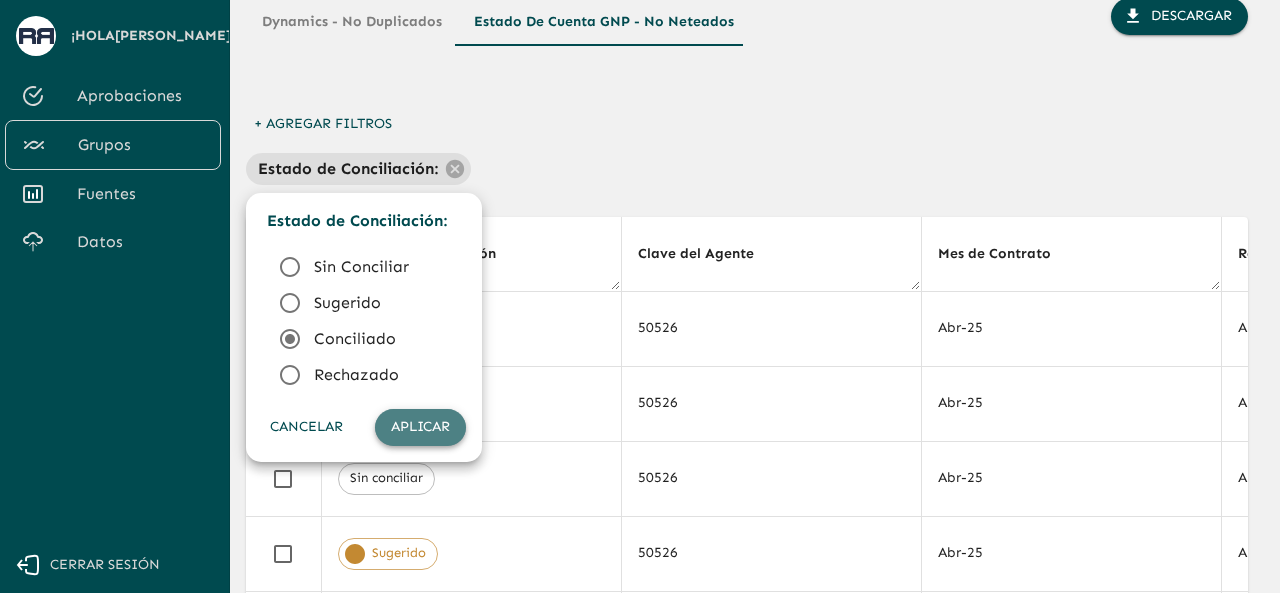 click on "Aplicar" at bounding box center [420, 427] 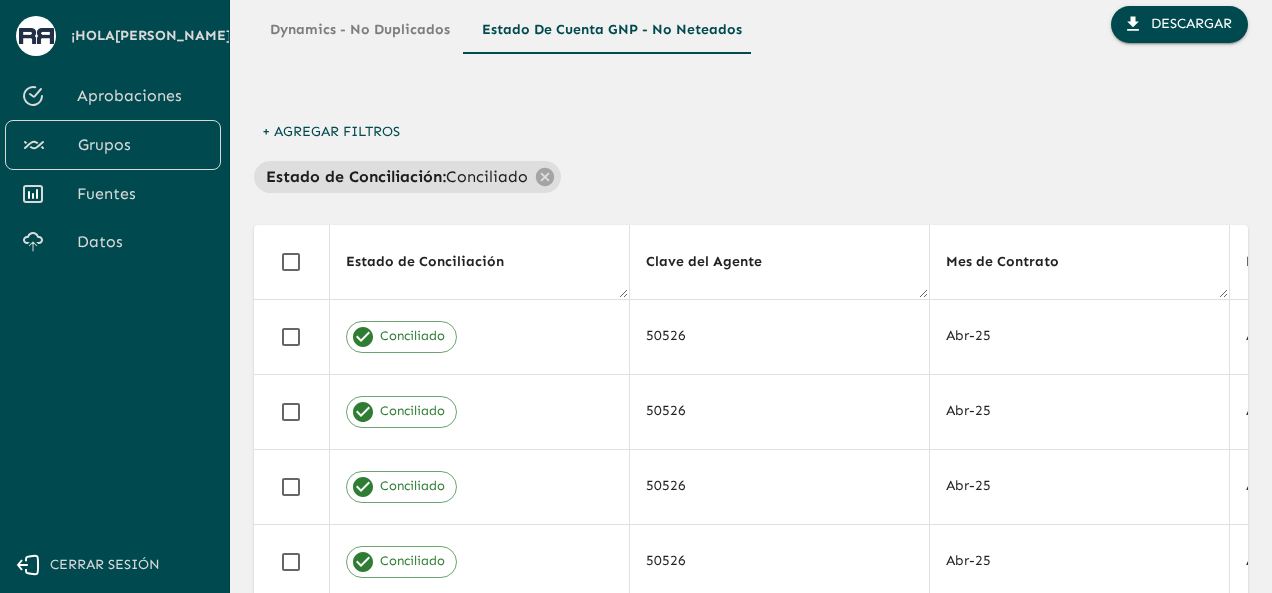 scroll, scrollTop: 0, scrollLeft: 0, axis: both 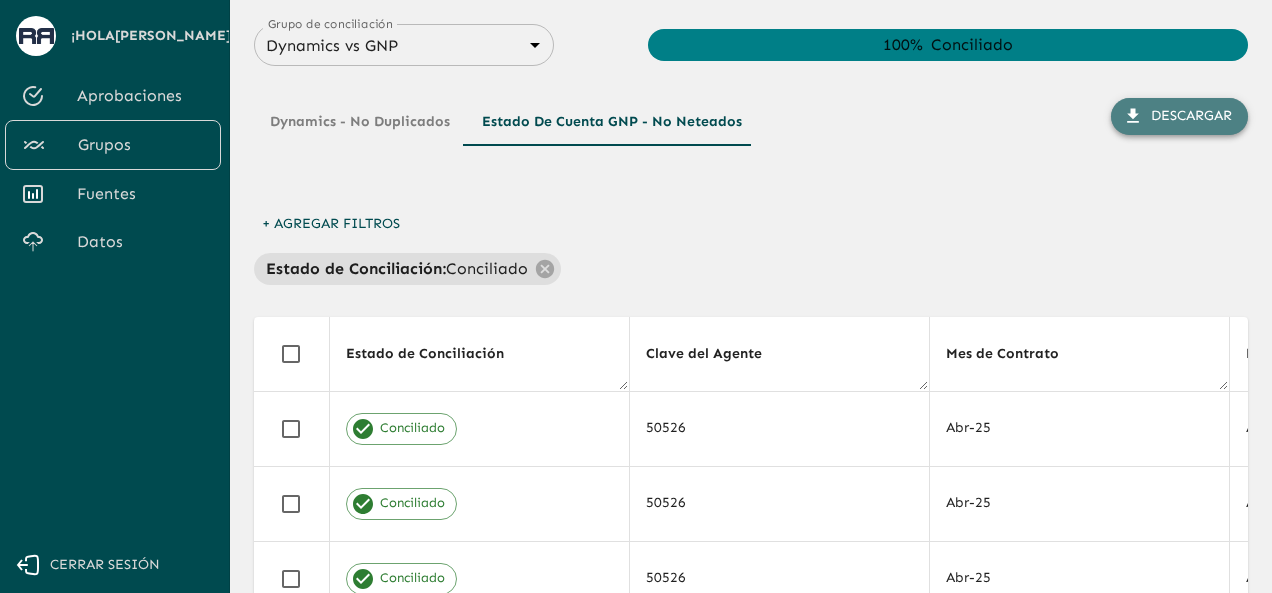 click on "Descargar" at bounding box center [1179, 116] 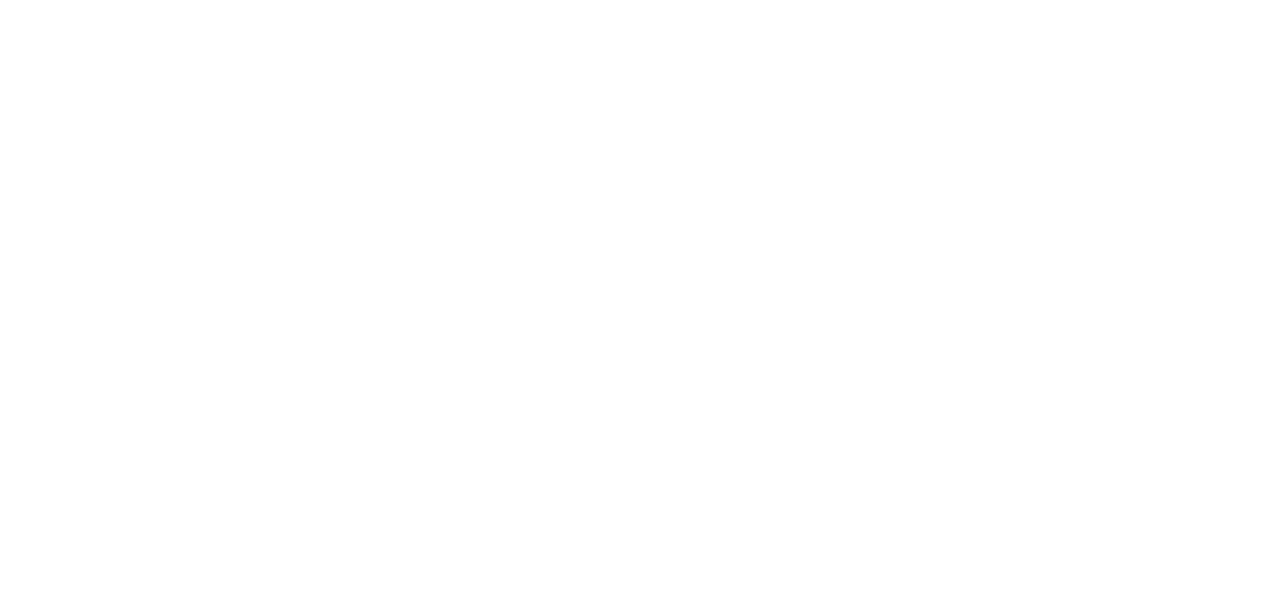 scroll, scrollTop: 0, scrollLeft: 0, axis: both 